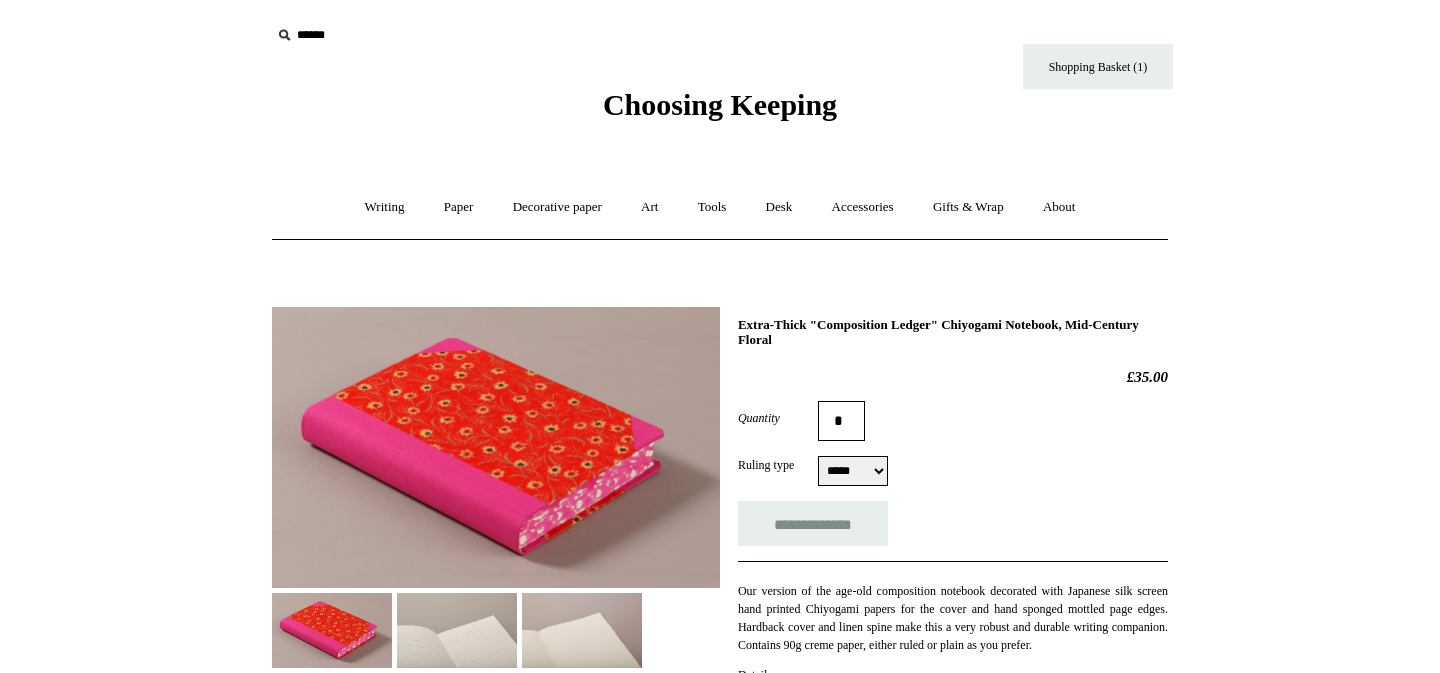 scroll, scrollTop: 0, scrollLeft: 0, axis: both 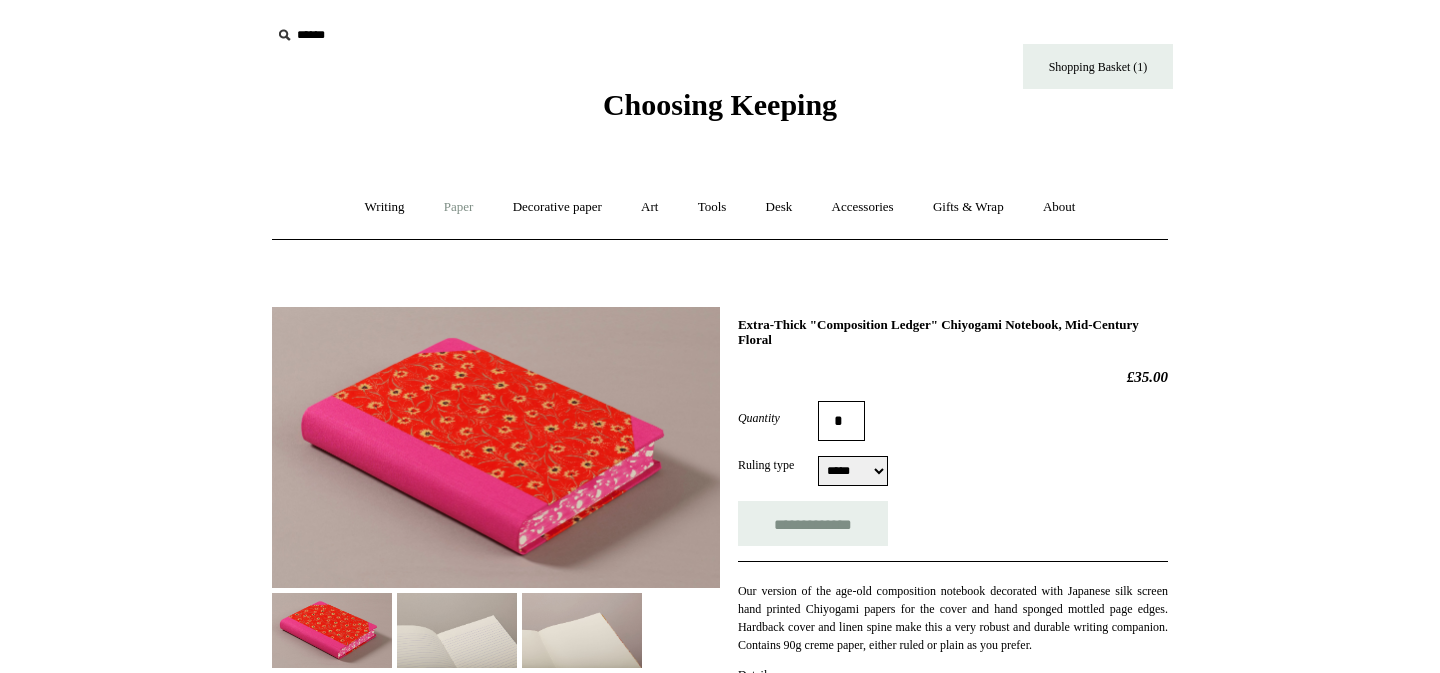 click on "Paper +" at bounding box center [459, 207] 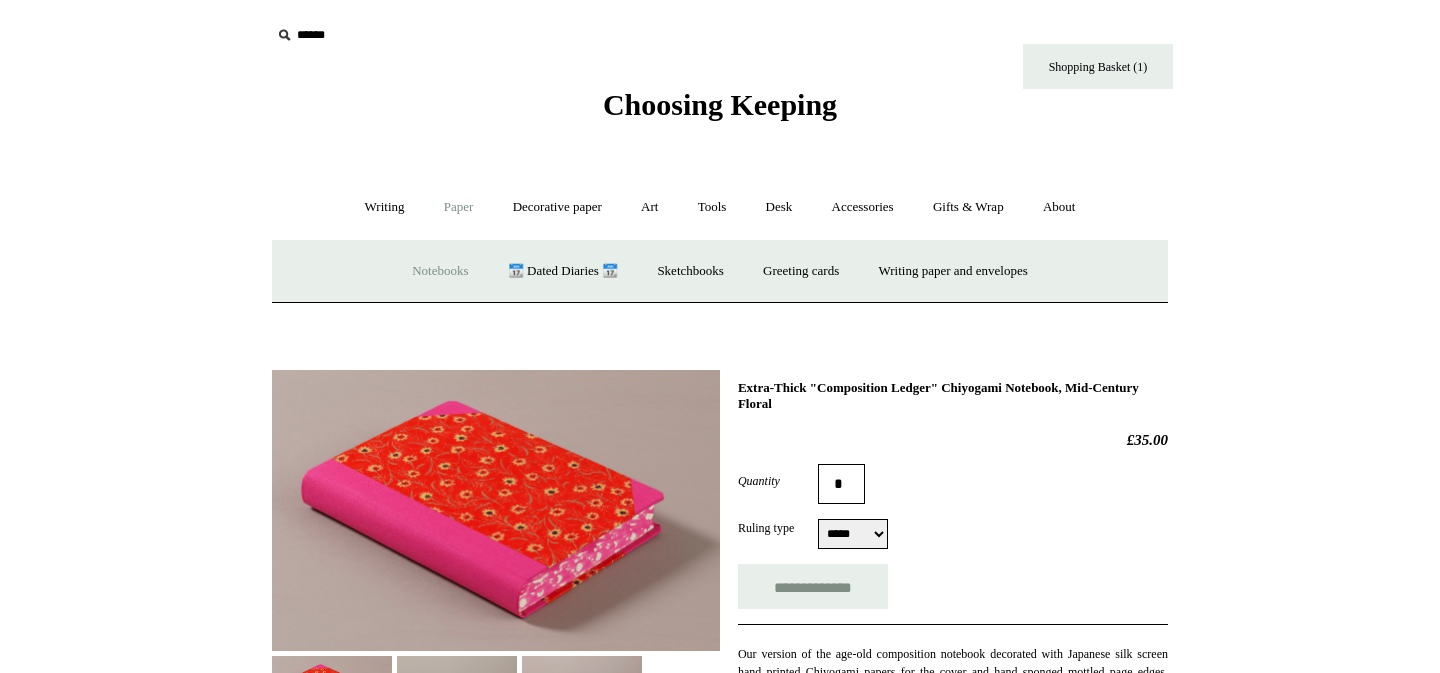click on "Notebooks +" at bounding box center (440, 271) 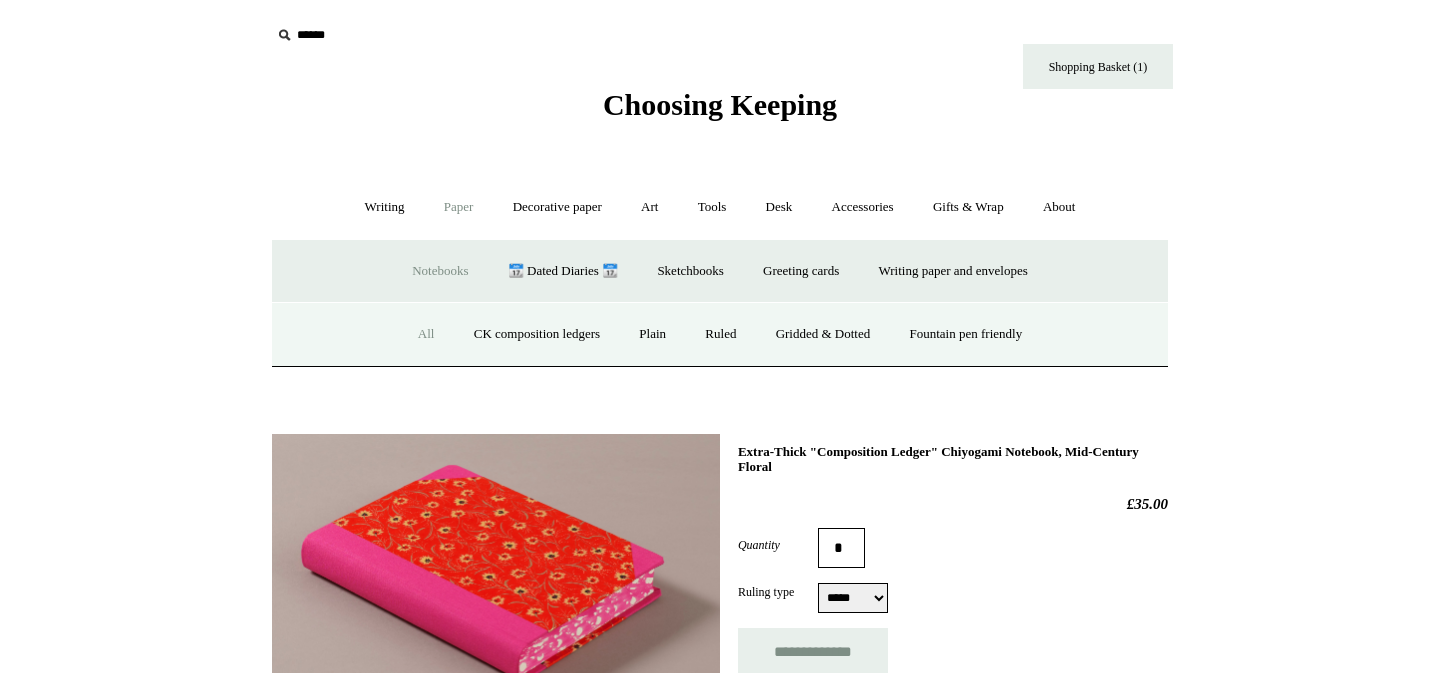 click on "All" at bounding box center (426, 334) 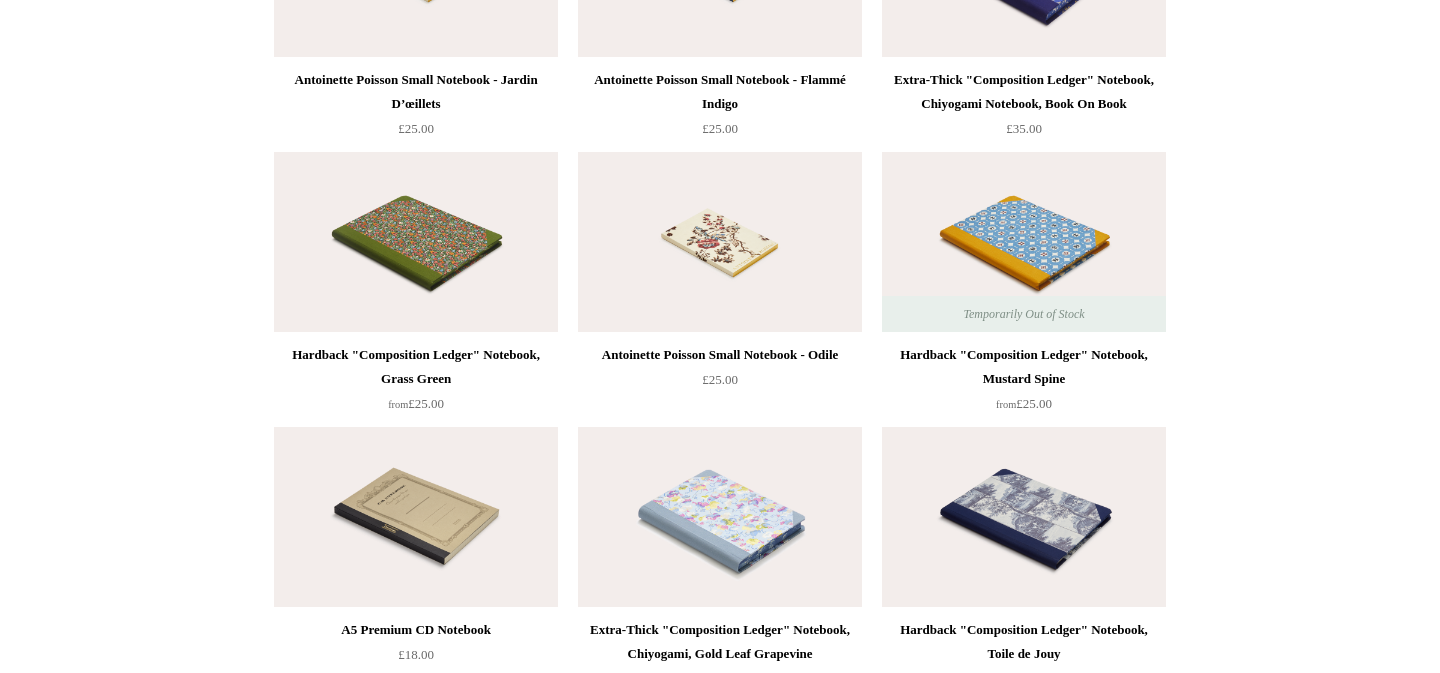 scroll, scrollTop: 9435, scrollLeft: 0, axis: vertical 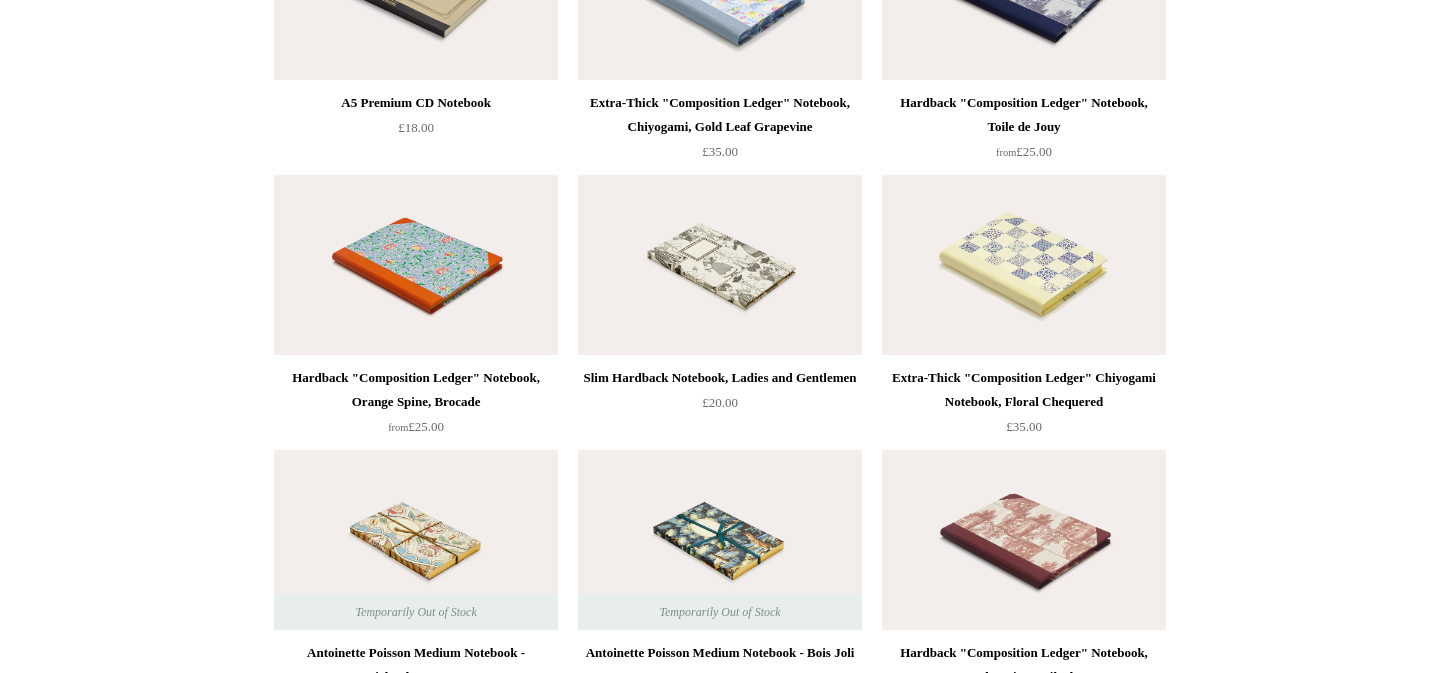 click at bounding box center (1024, 265) 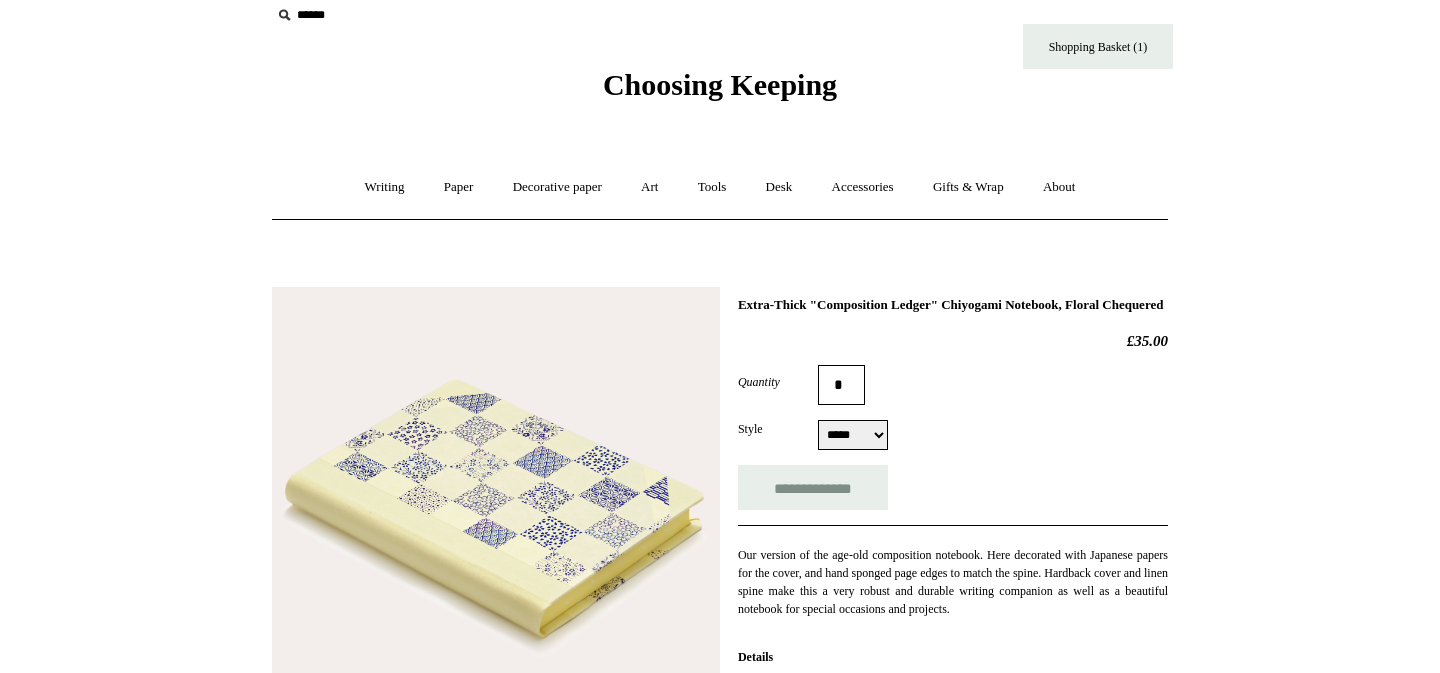scroll, scrollTop: 0, scrollLeft: 0, axis: both 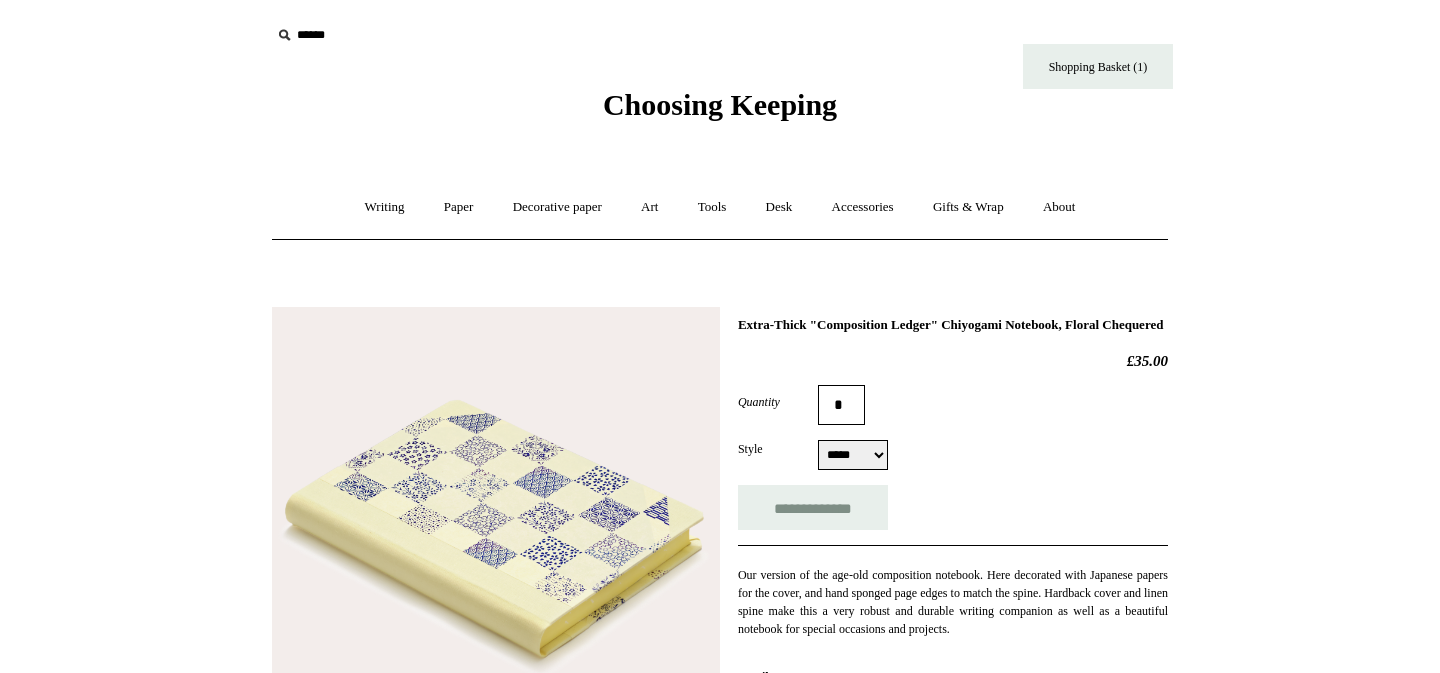 click on "Choosing Keeping" at bounding box center (720, 104) 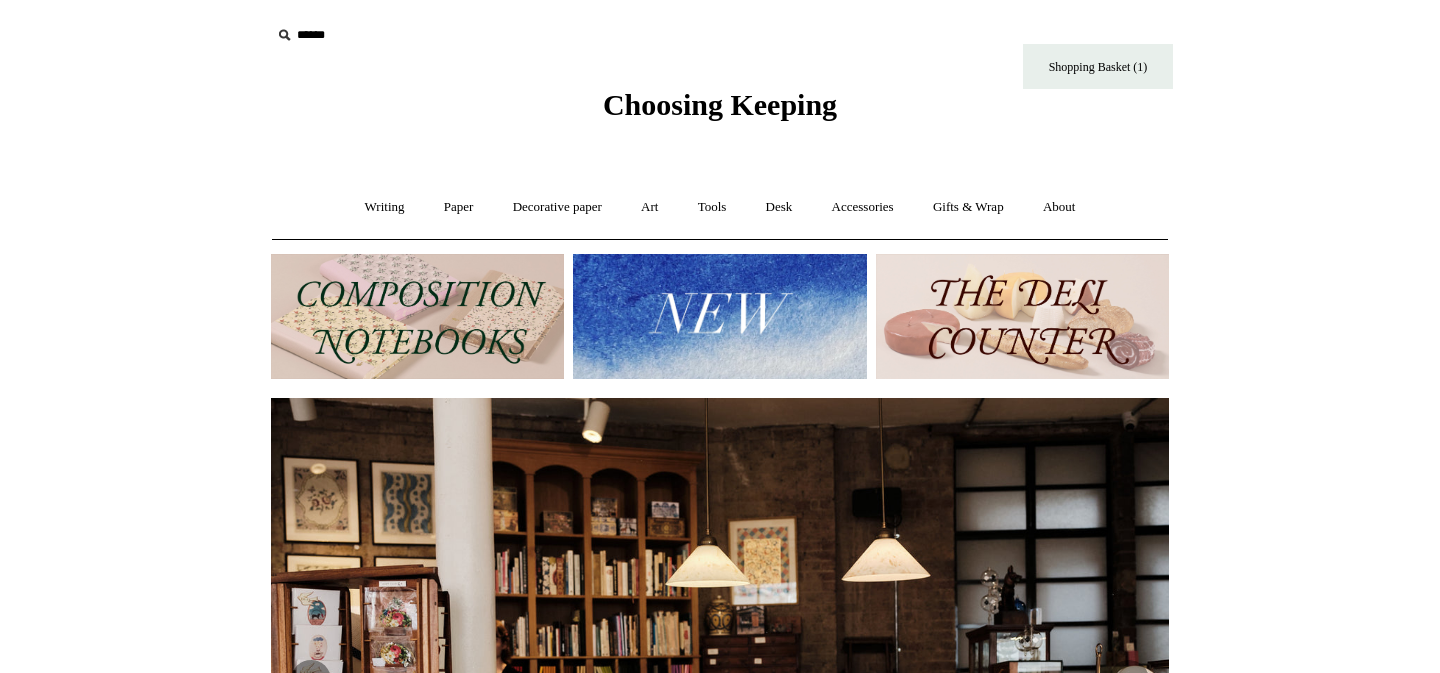 scroll, scrollTop: 0, scrollLeft: 0, axis: both 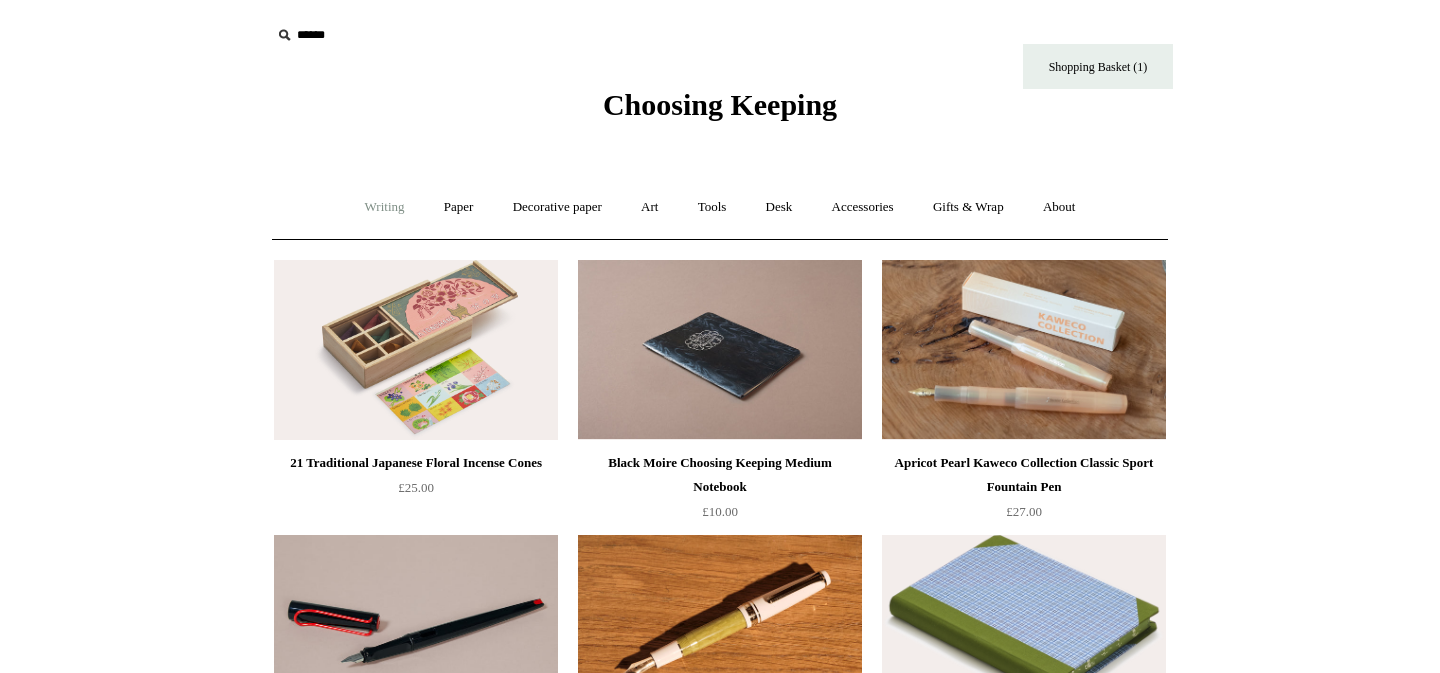 click on "Writing +" at bounding box center [385, 207] 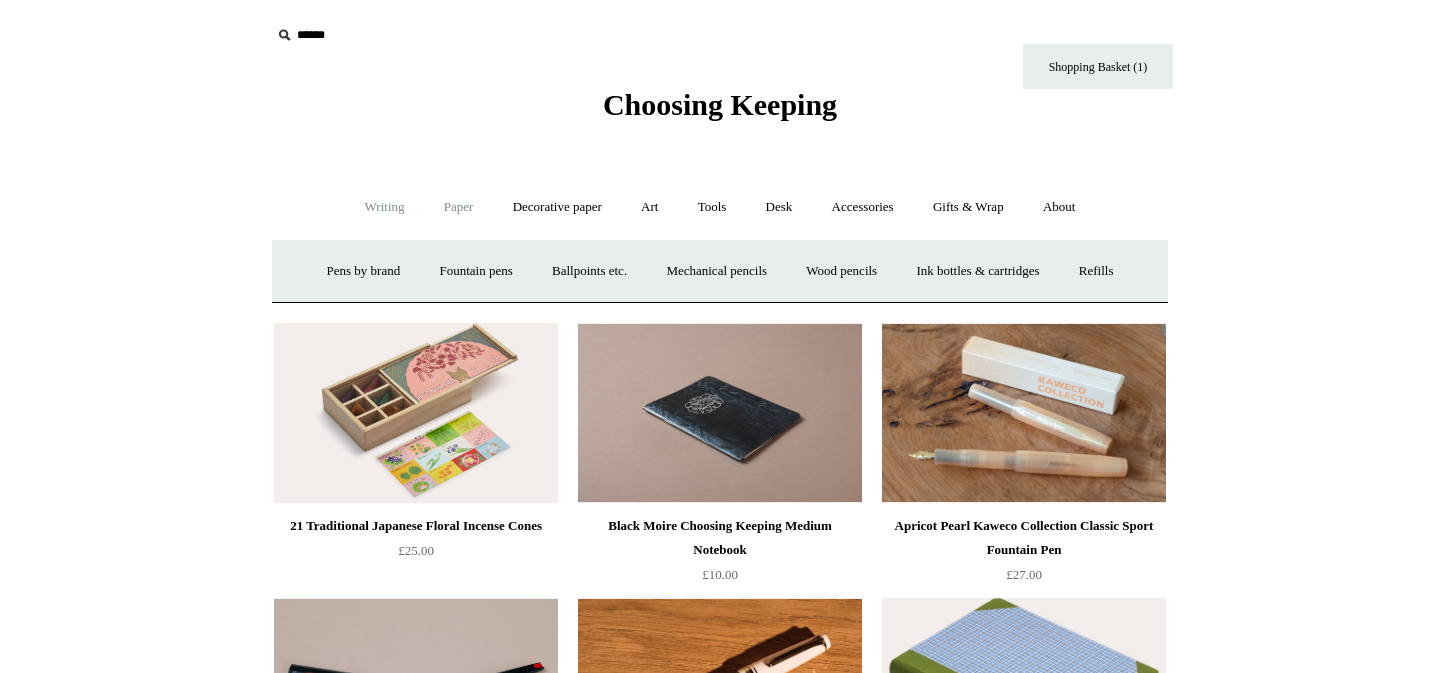 click on "Paper +" at bounding box center [459, 207] 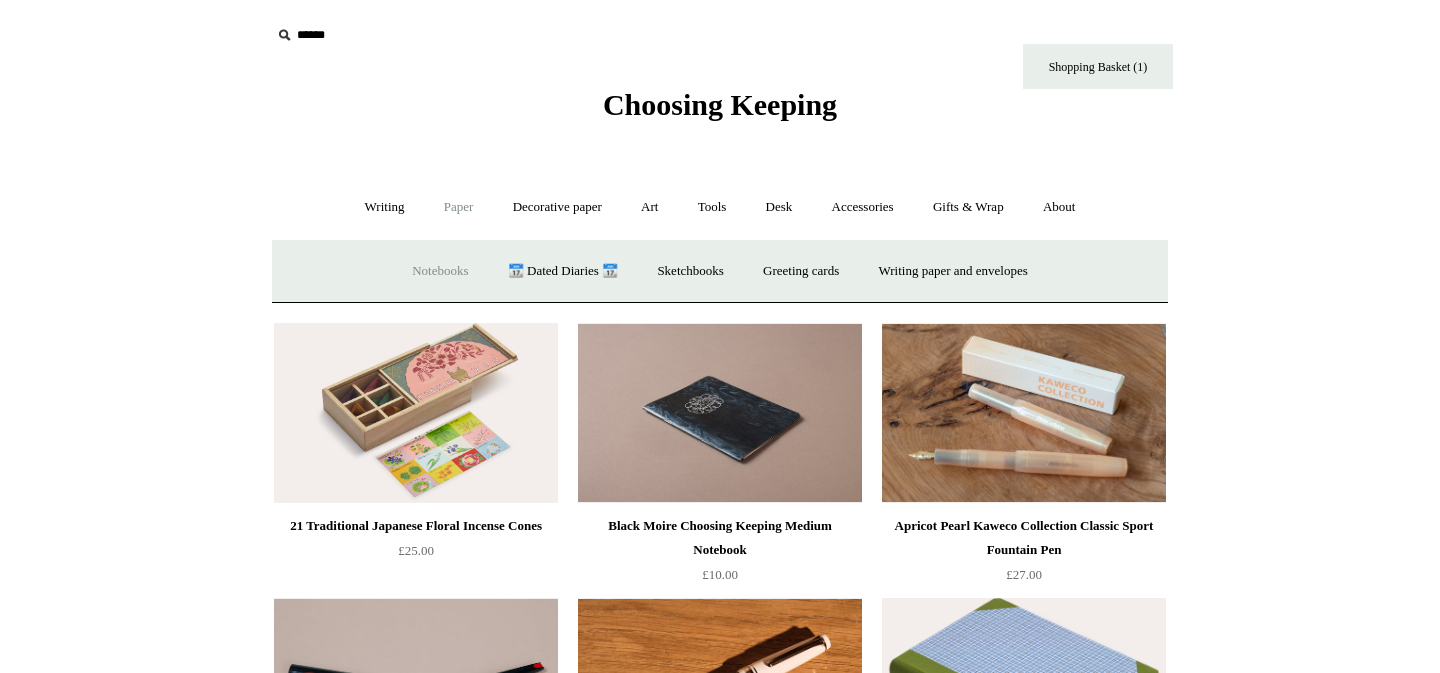 click on "Notebooks +" at bounding box center (440, 271) 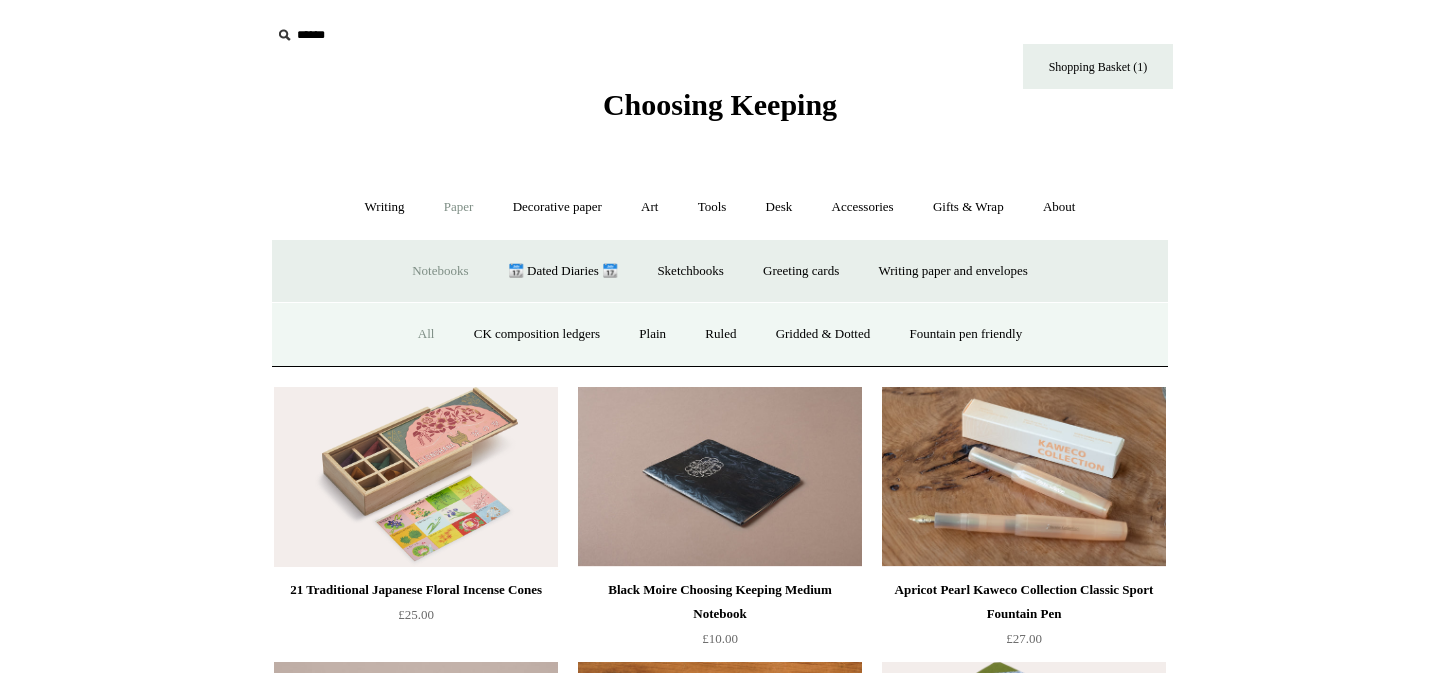 click on "All" at bounding box center (426, 334) 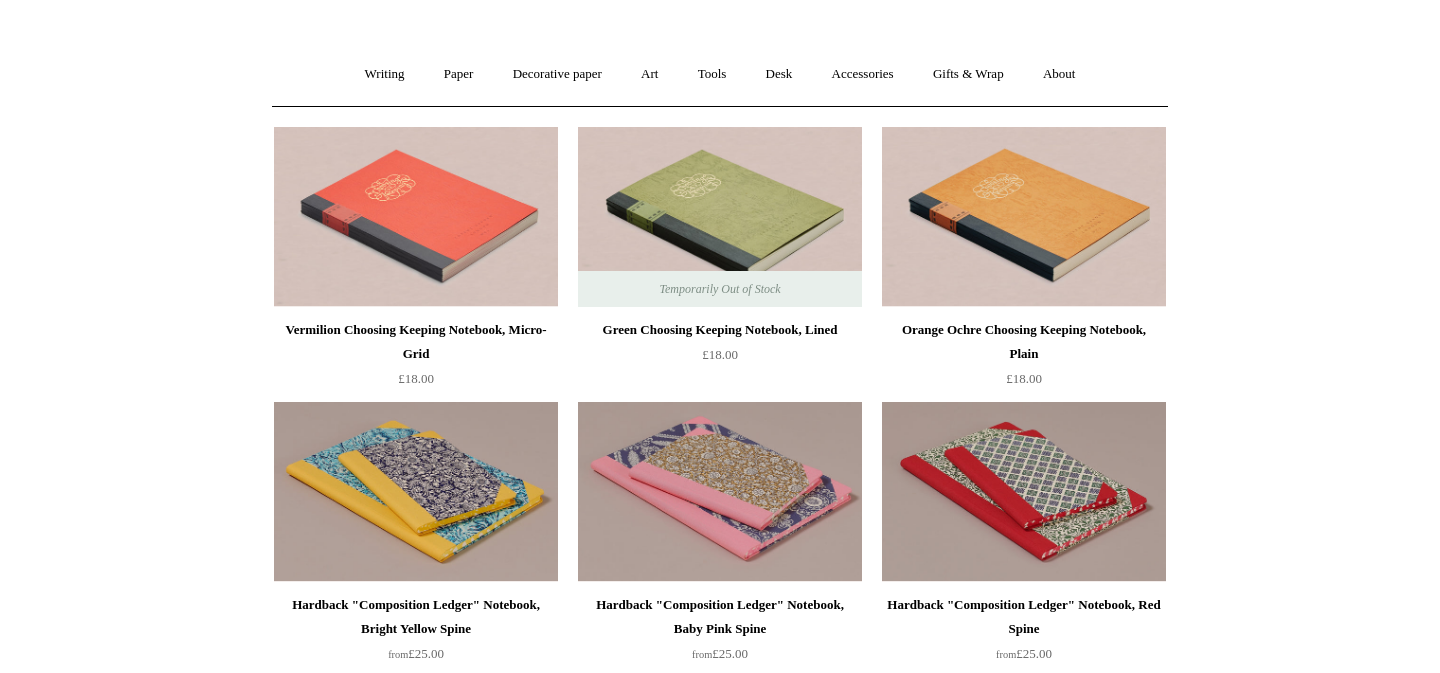 scroll, scrollTop: 0, scrollLeft: 0, axis: both 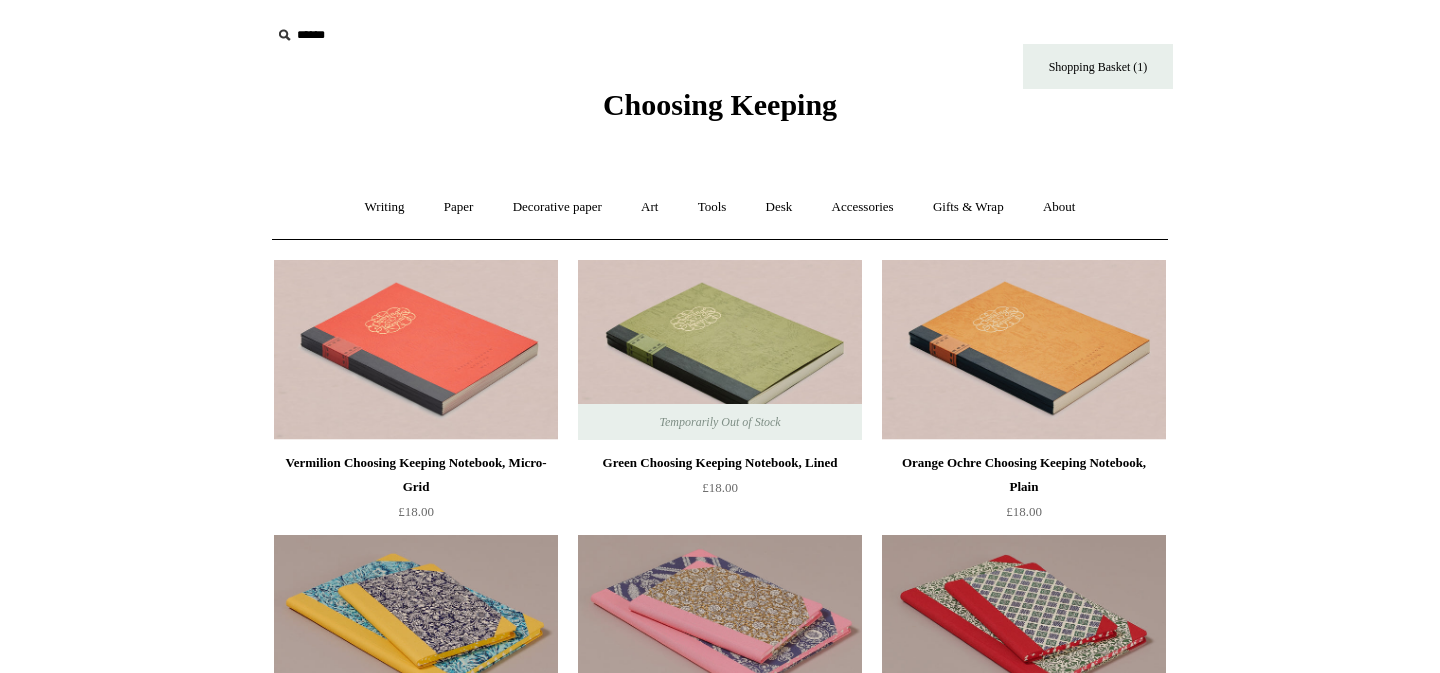 click on "Choosing Keeping" at bounding box center [720, 104] 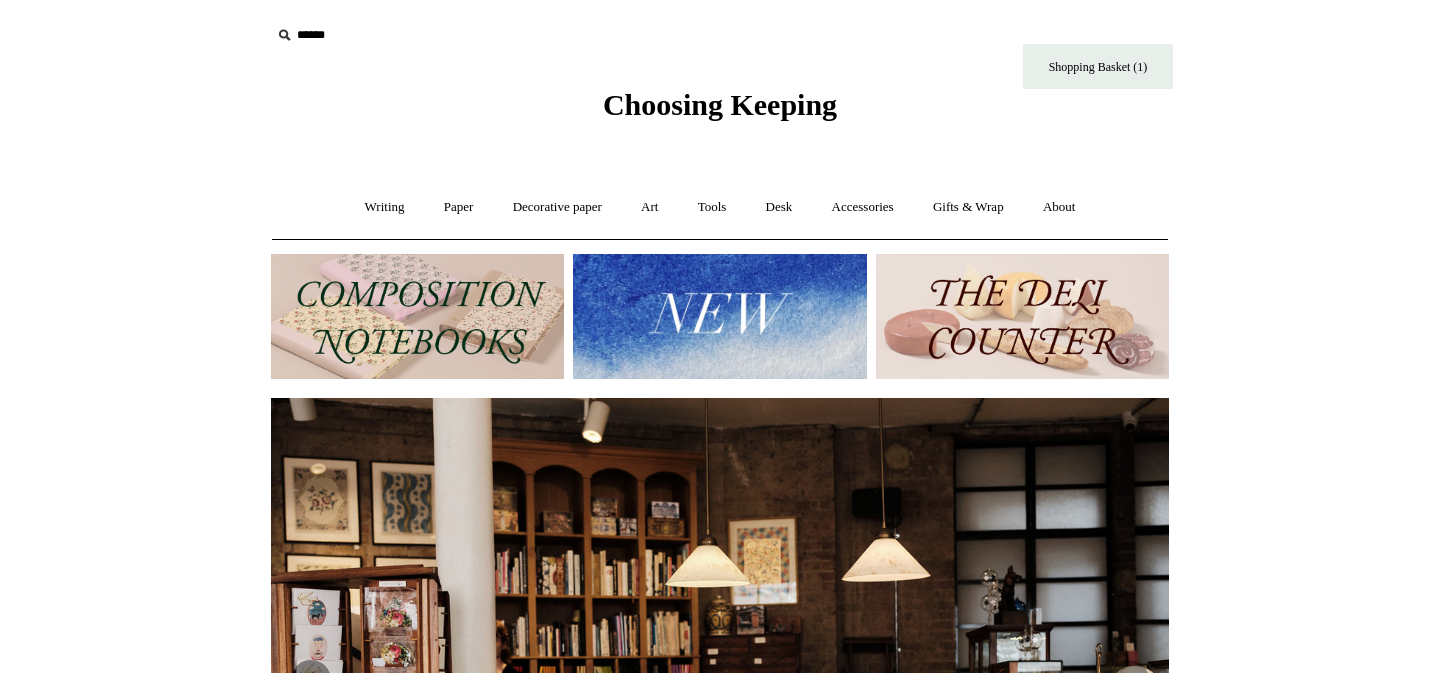 scroll, scrollTop: 0, scrollLeft: 0, axis: both 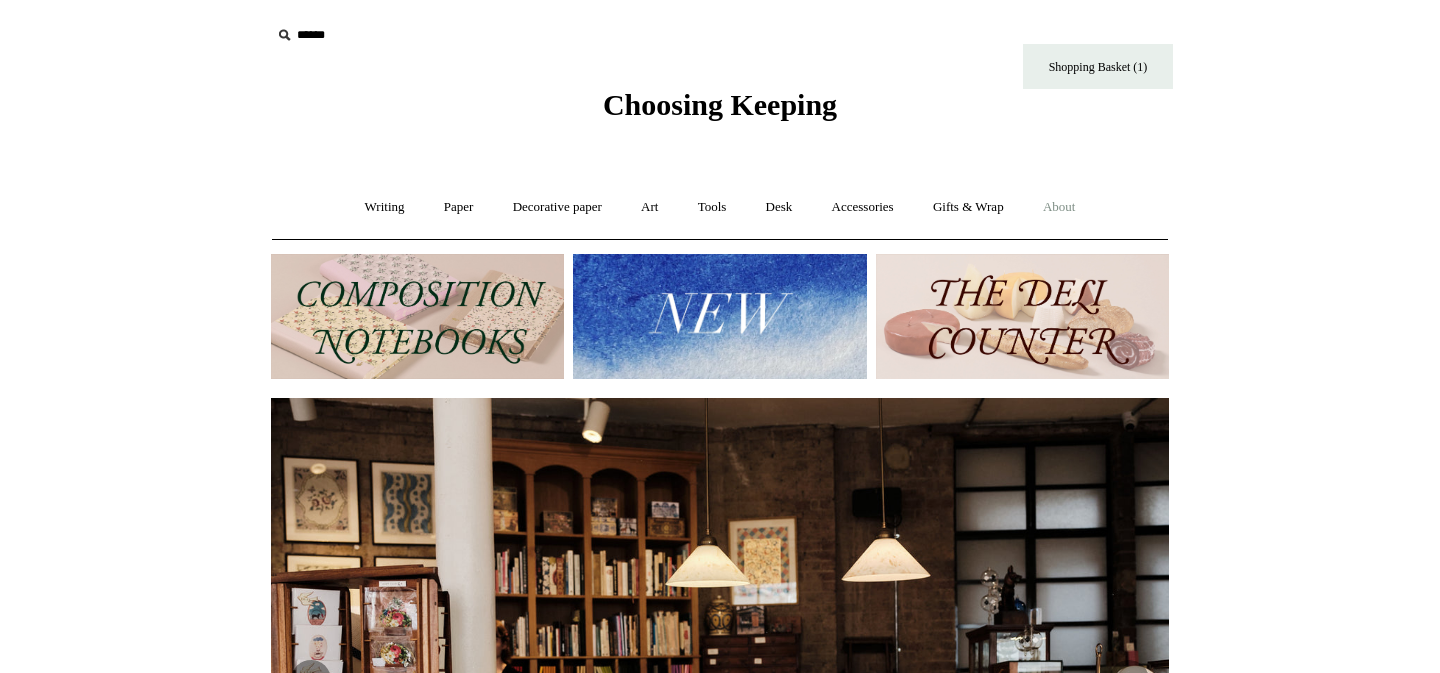 click on "About +" at bounding box center (1059, 207) 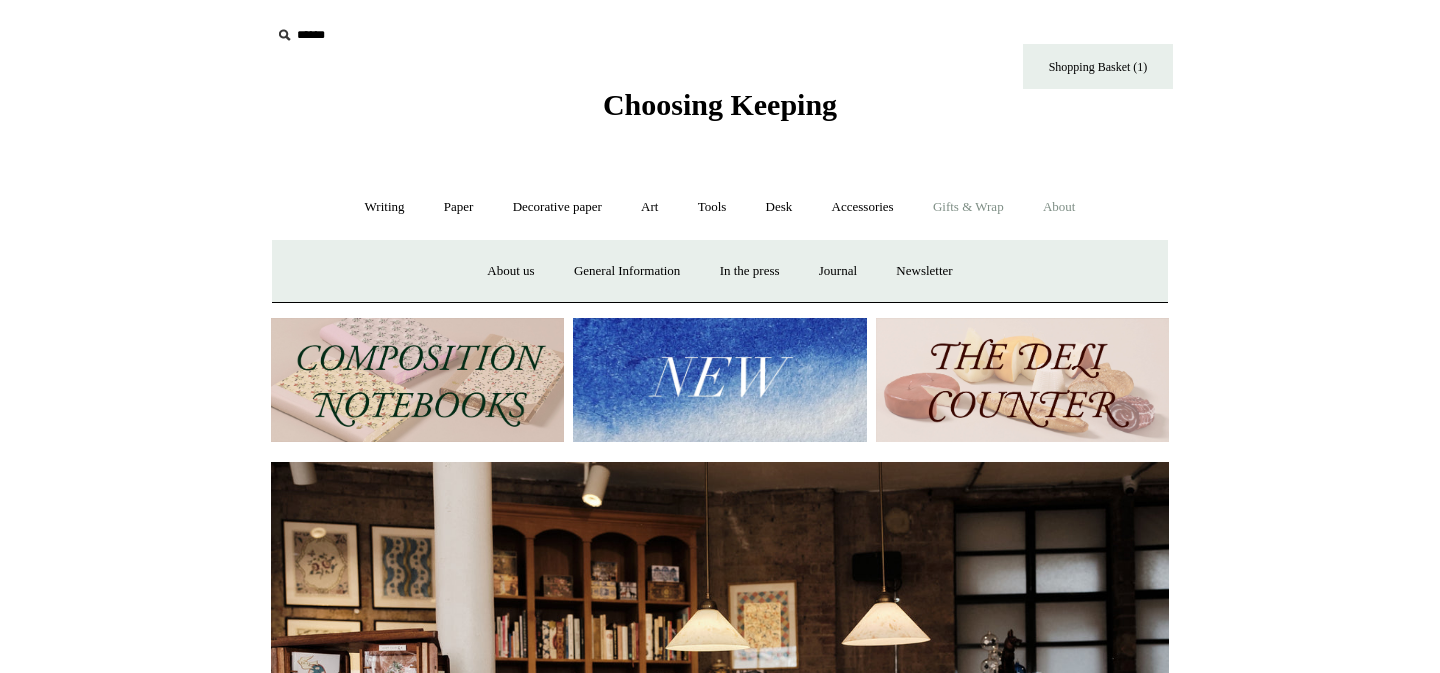 click on "Gifts & Wrap +" at bounding box center [968, 207] 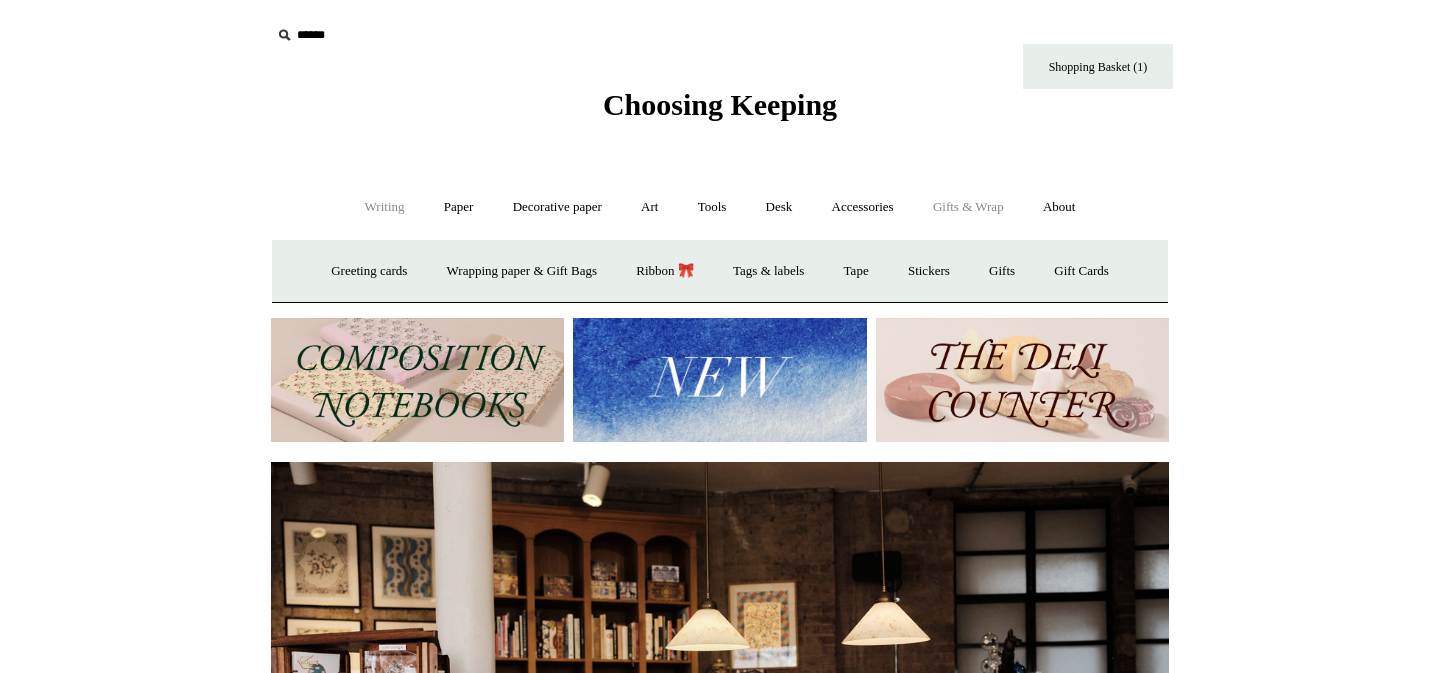 click on "Writing +" at bounding box center (385, 207) 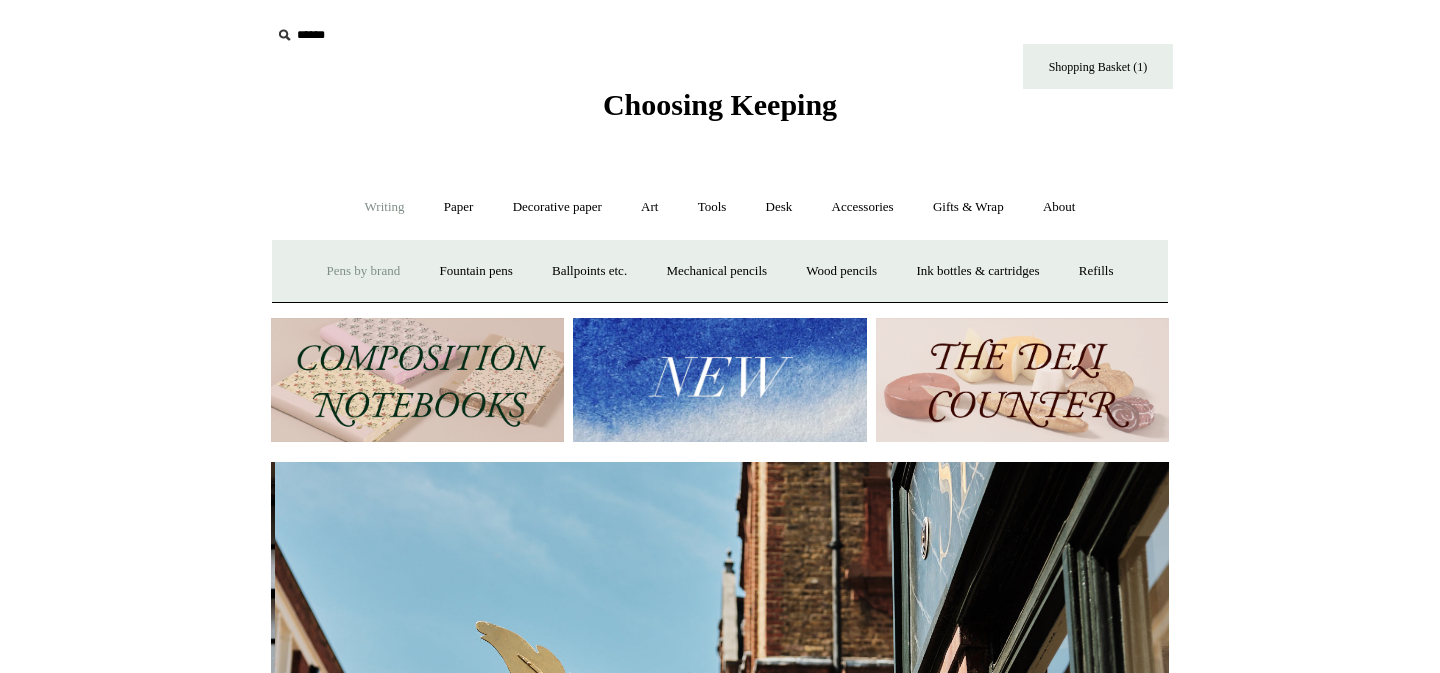 click on "Pens by brand +" at bounding box center (364, 271) 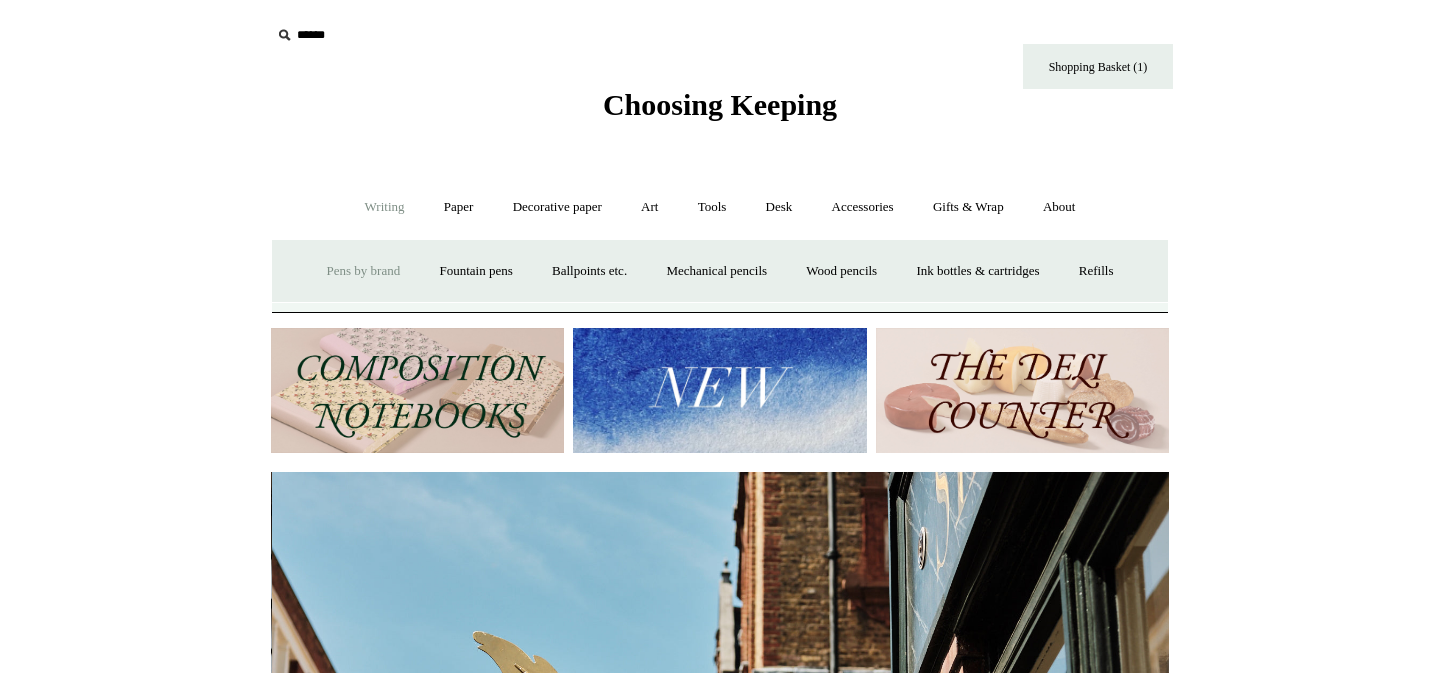 scroll, scrollTop: 0, scrollLeft: 898, axis: horizontal 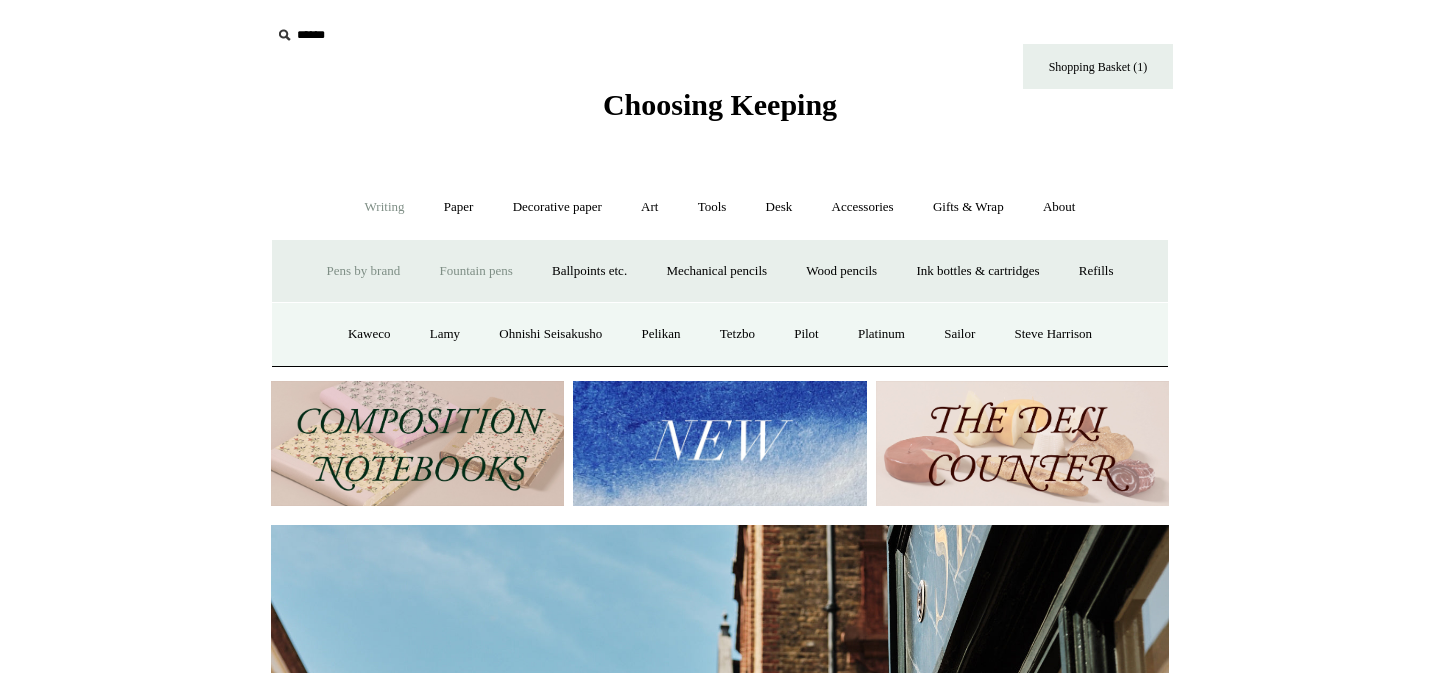 click on "Fountain pens +" at bounding box center (475, 271) 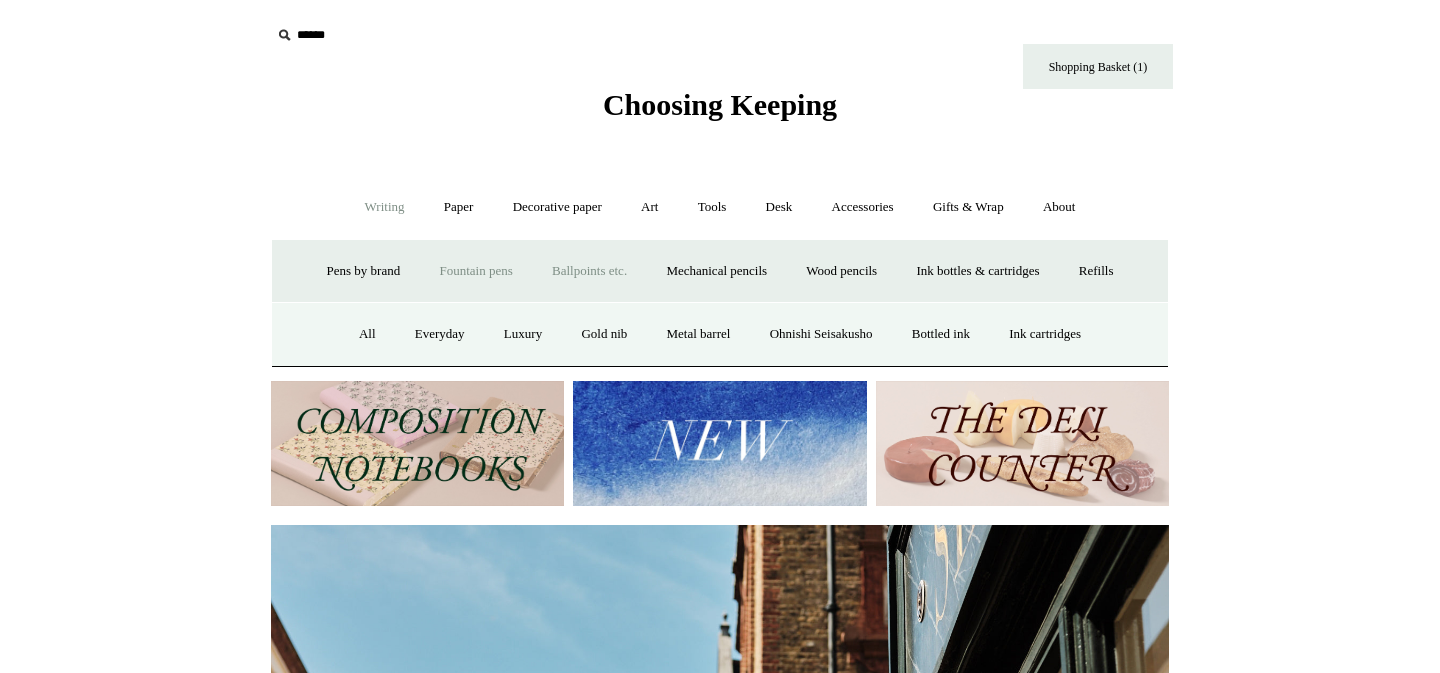 click on "Ballpoints etc. +" at bounding box center (589, 271) 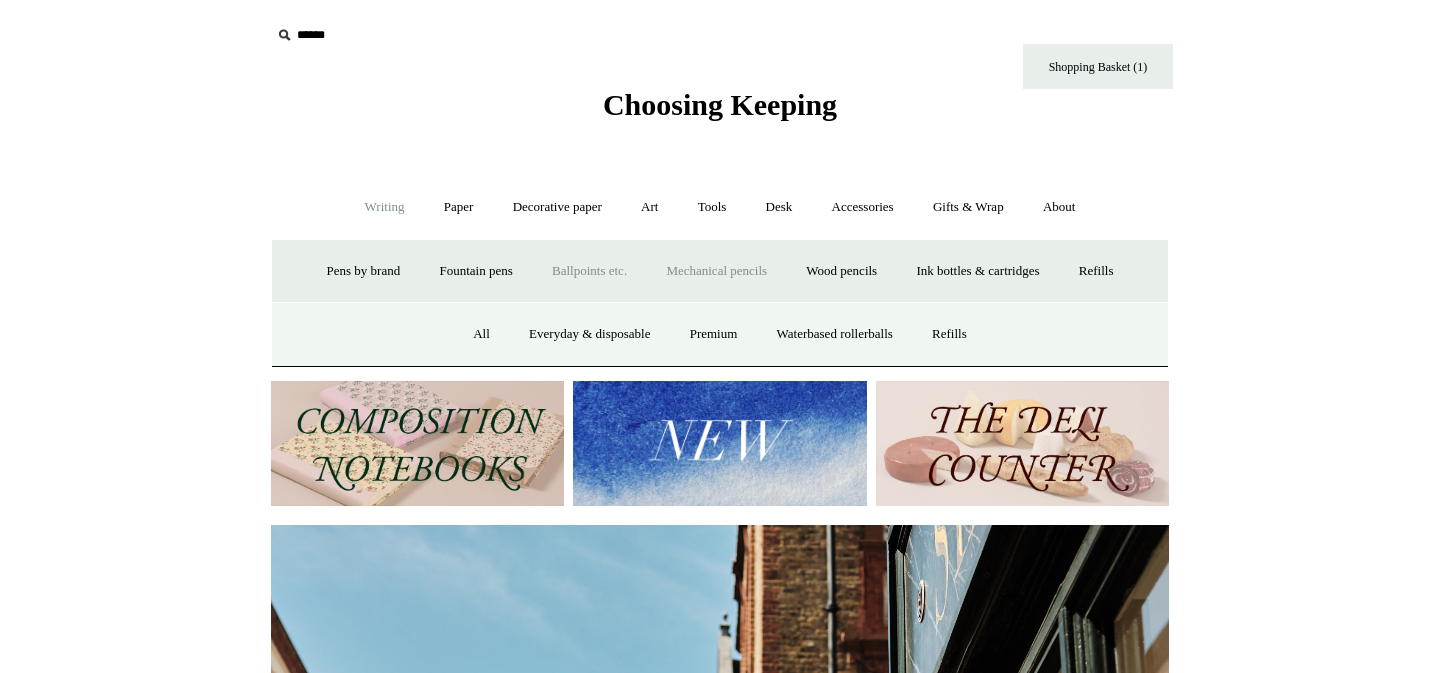 click on "Mechanical pencils +" at bounding box center (716, 271) 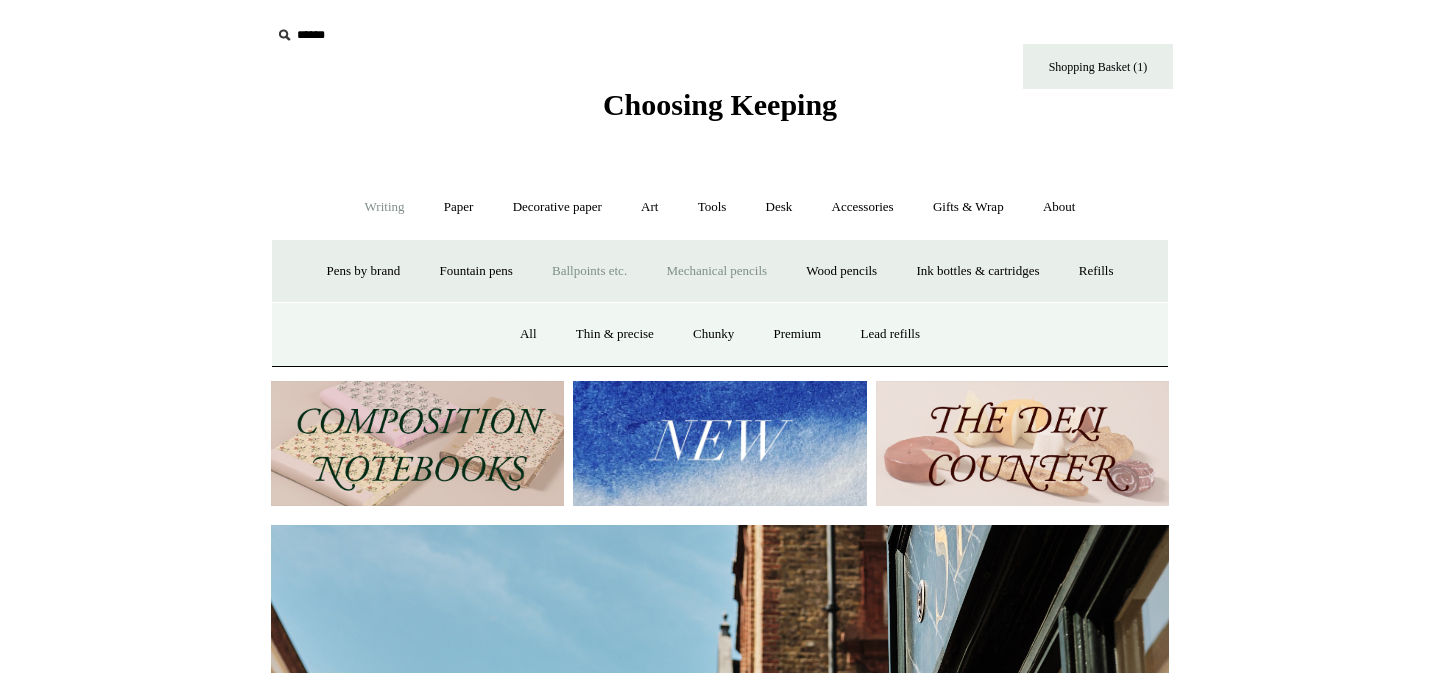 click on "Ballpoints etc. +" at bounding box center (589, 271) 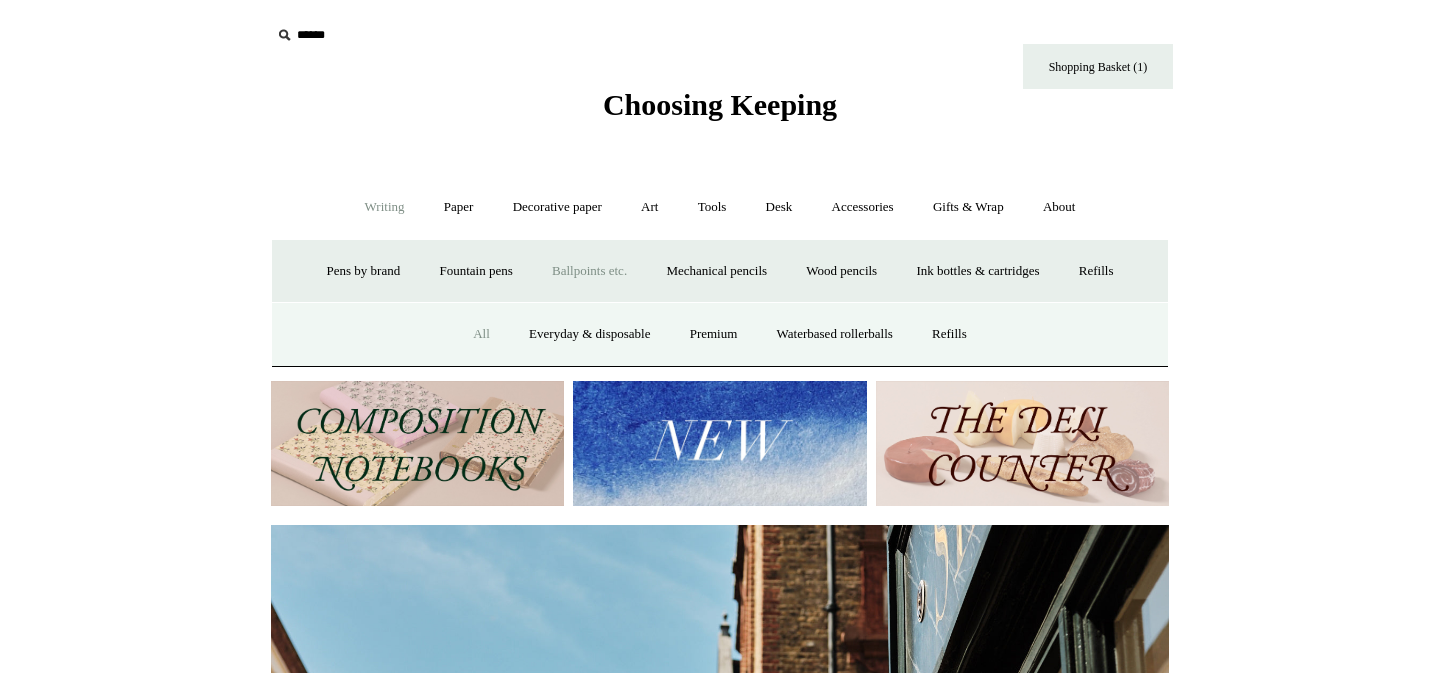 click on "All" at bounding box center [481, 334] 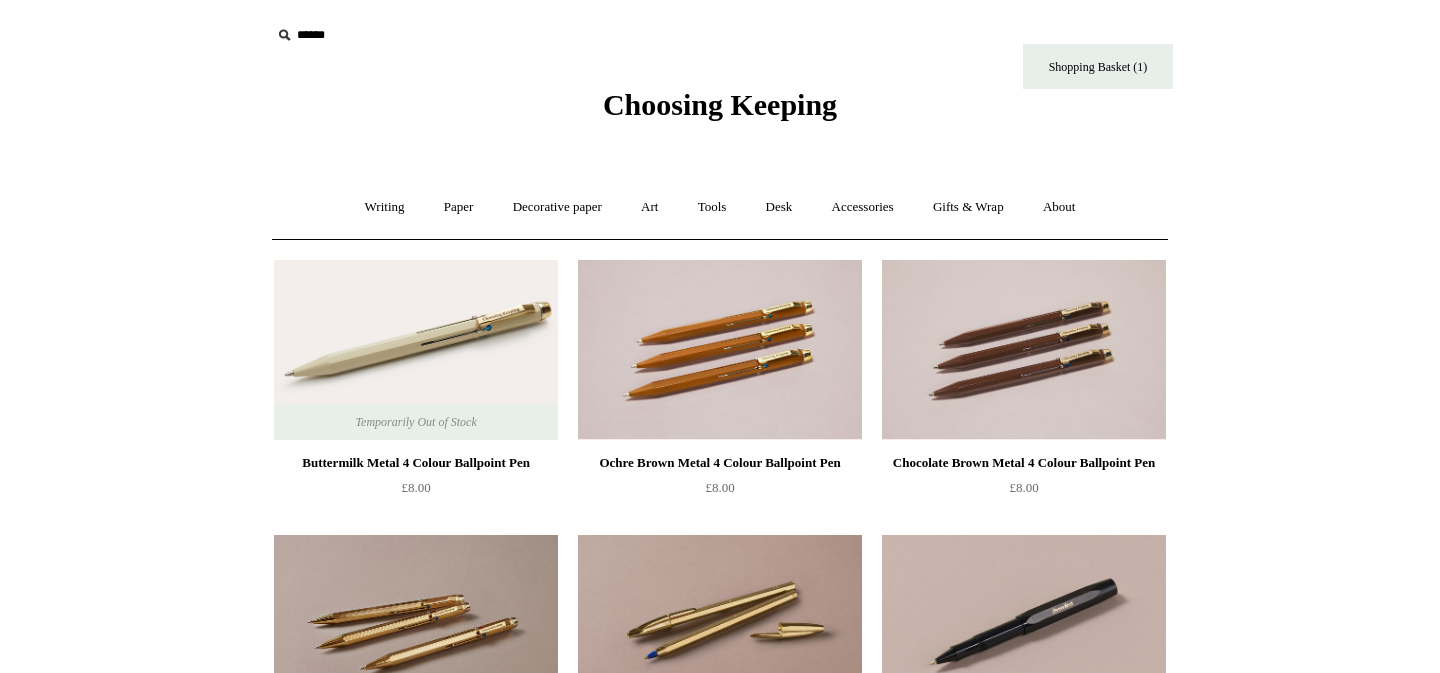 scroll, scrollTop: 130, scrollLeft: 0, axis: vertical 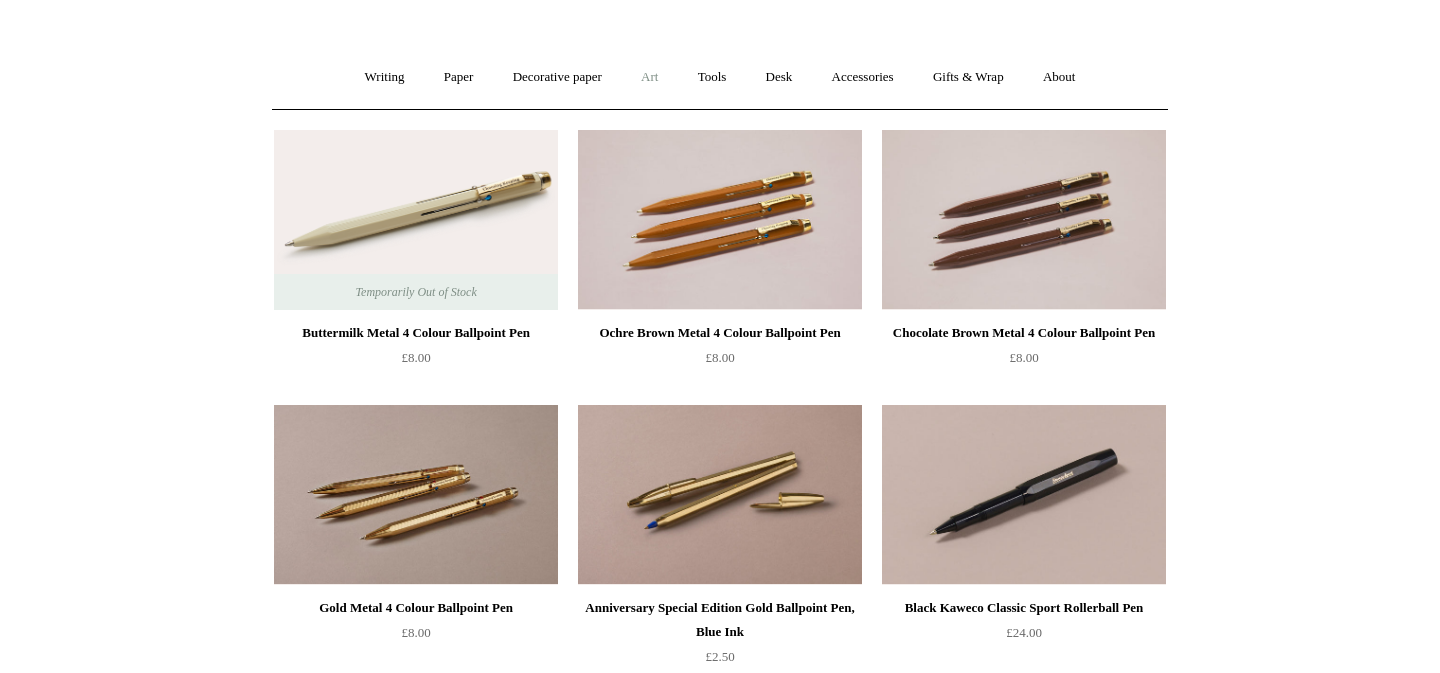 click on "Art +" at bounding box center [649, 77] 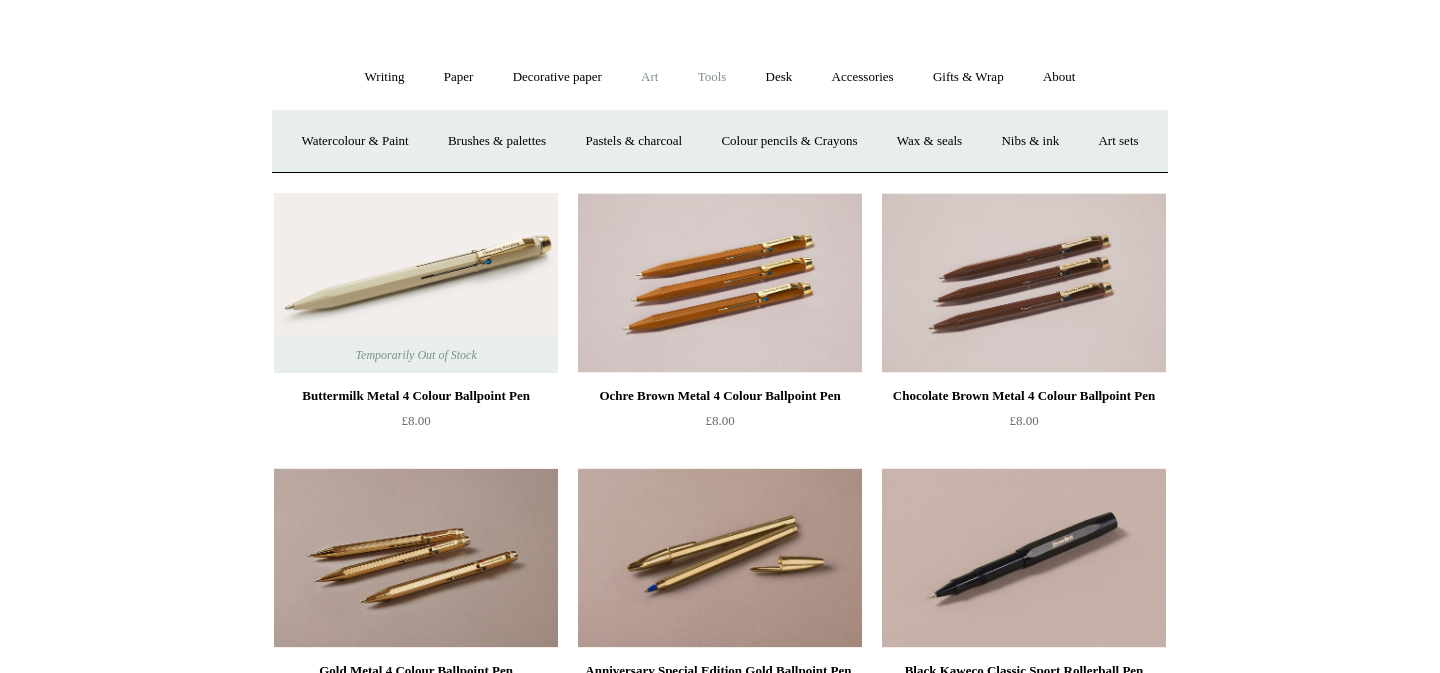 click on "Tools +" at bounding box center (712, 77) 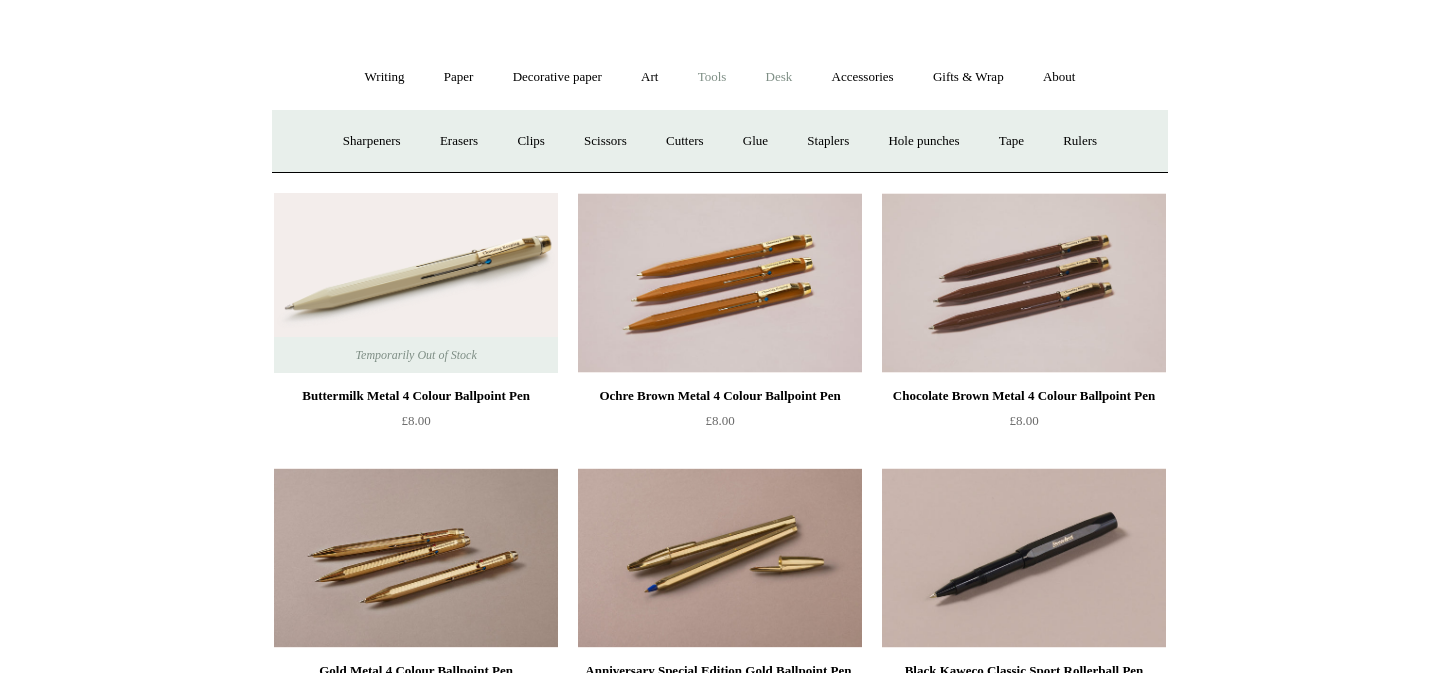 click on "Desk +" at bounding box center [779, 77] 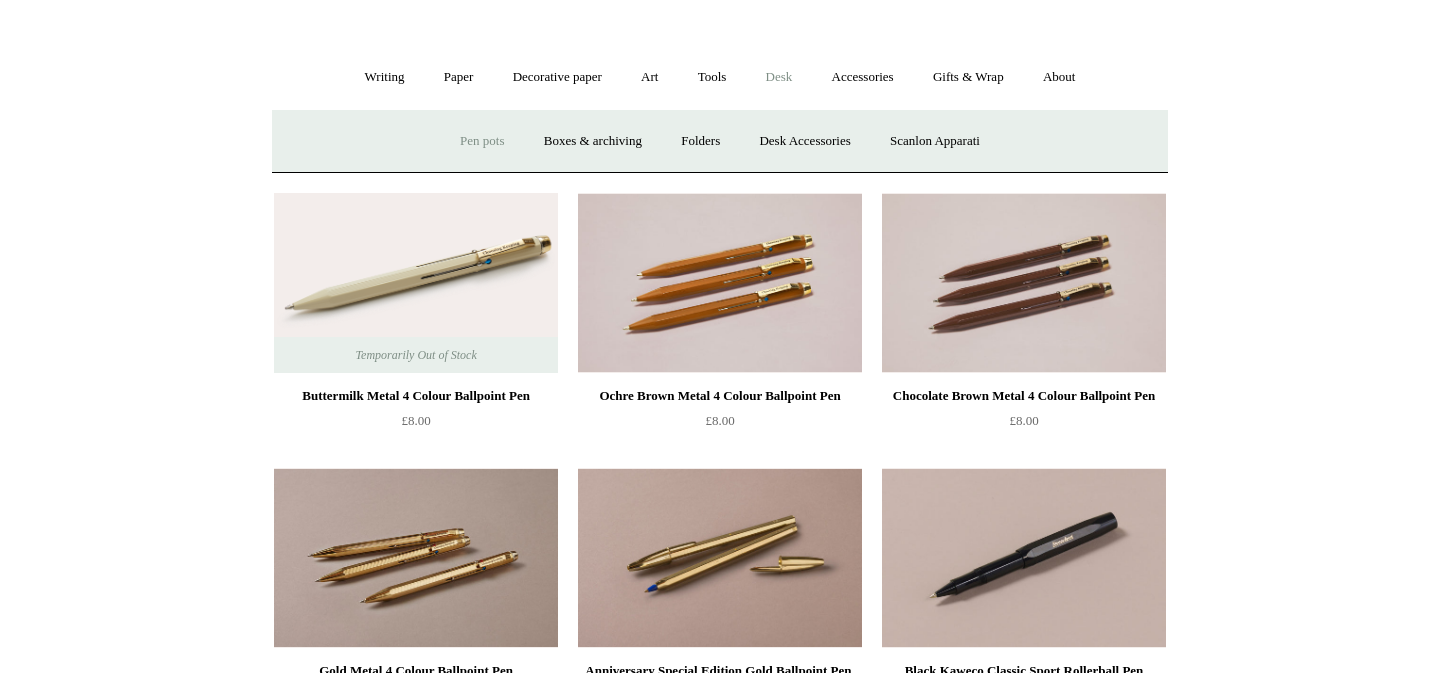 click on "Pen pots" at bounding box center [482, 141] 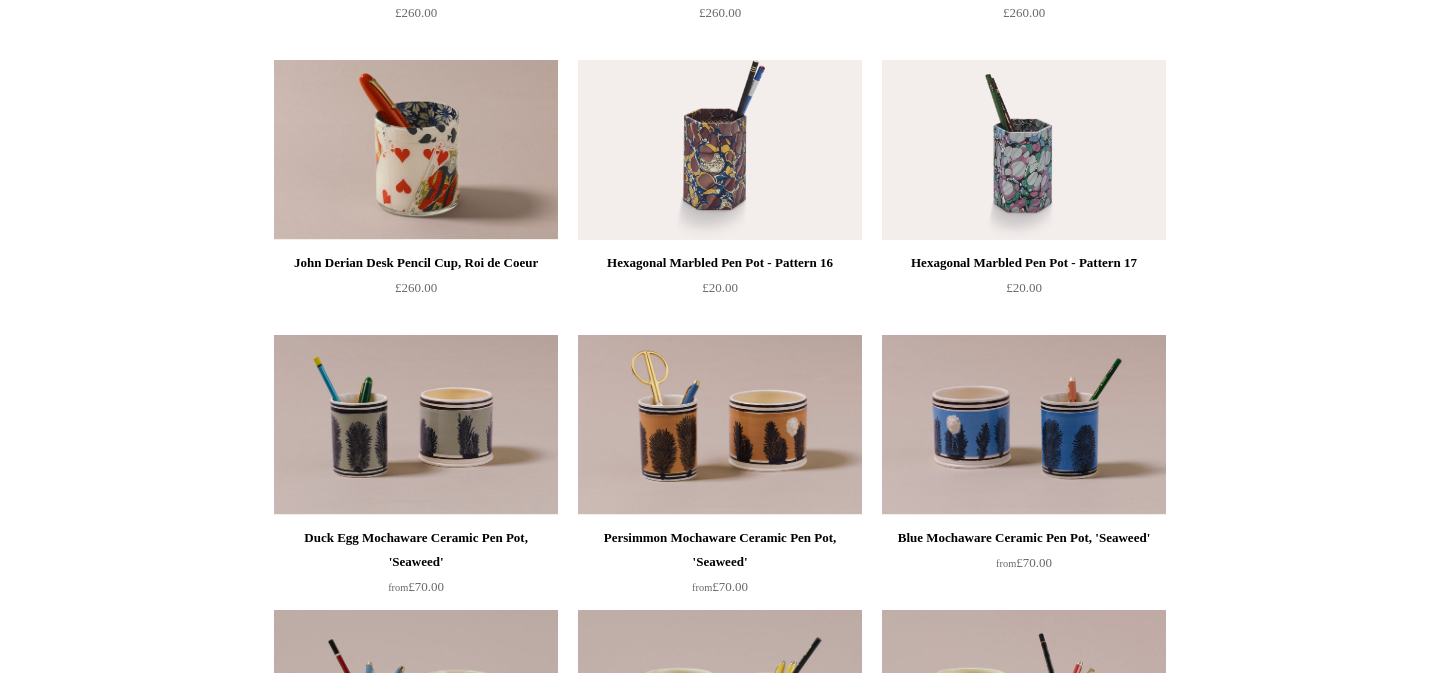 scroll, scrollTop: 0, scrollLeft: 0, axis: both 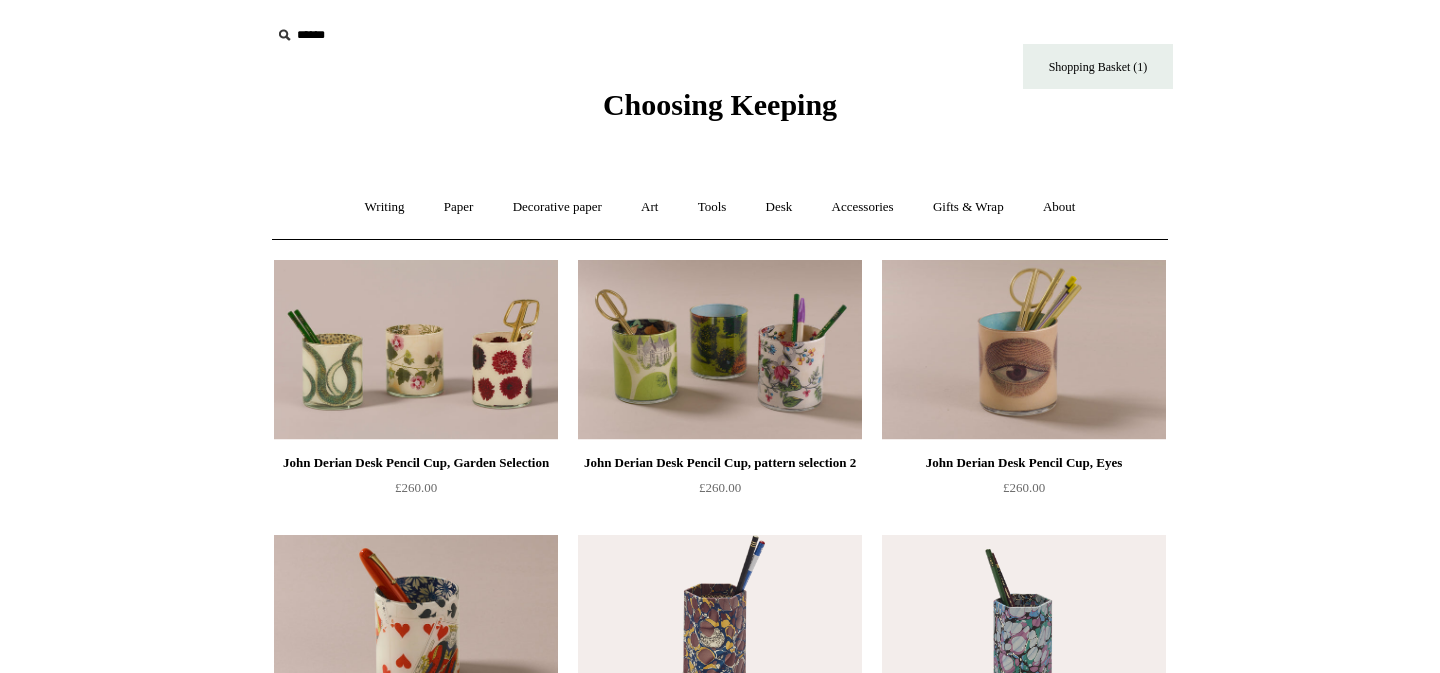 click on "Choosing Keeping" at bounding box center [720, 61] 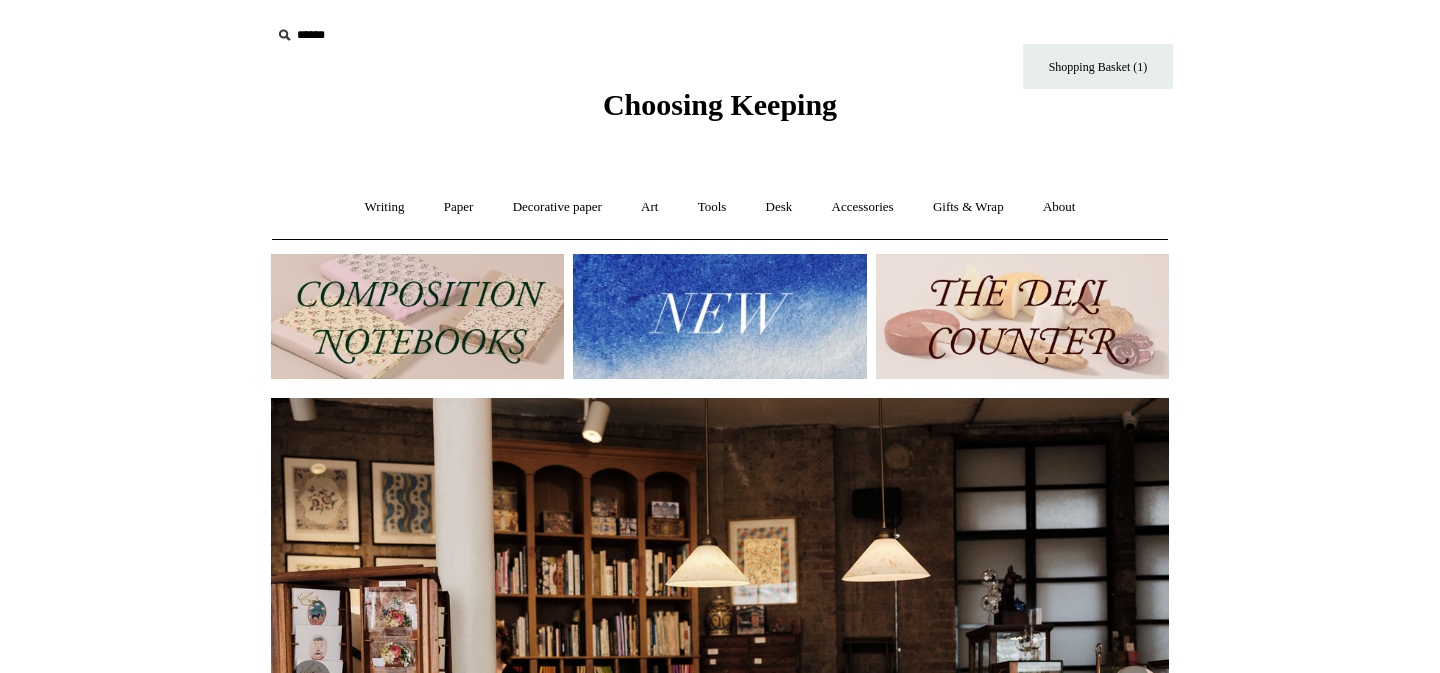 scroll, scrollTop: 0, scrollLeft: 0, axis: both 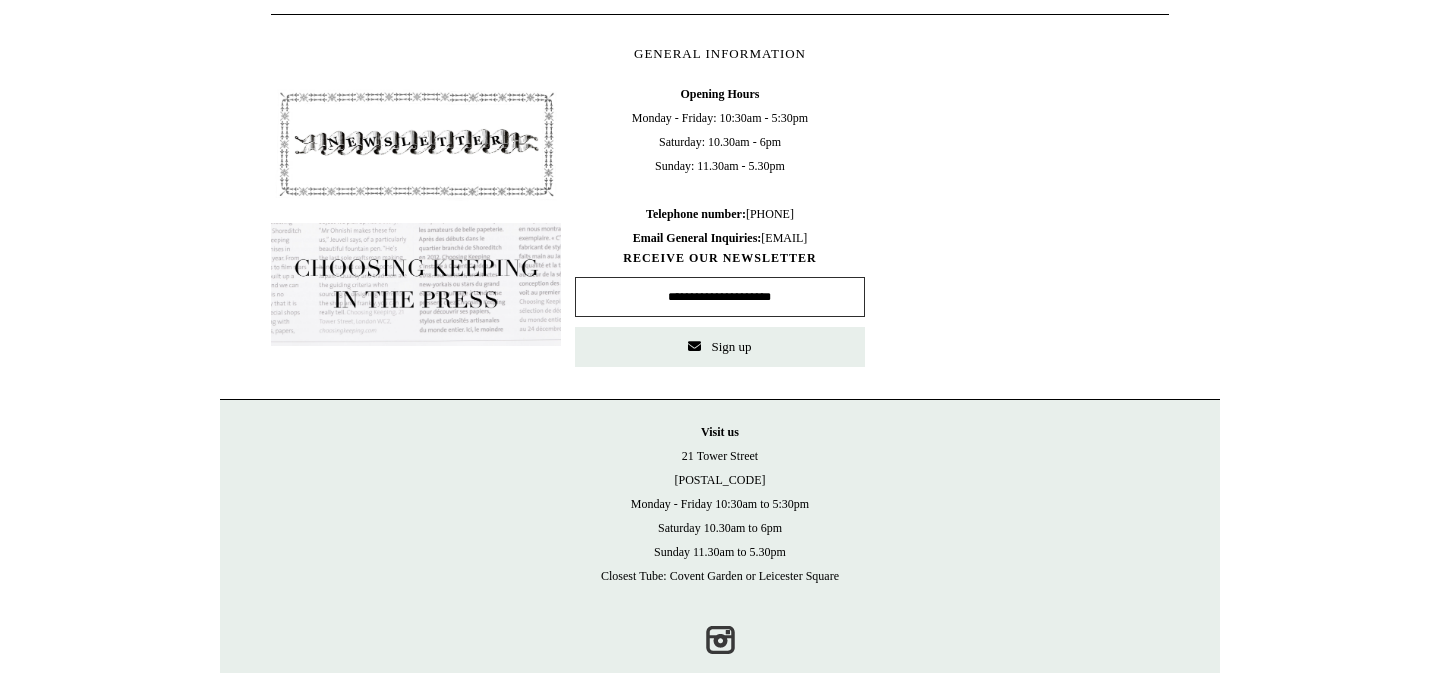 click on "Menu
Choosing Keeping
*
Shipping Information
Shopping Basket (1)
*
⤺
+ +" at bounding box center (720, -126) 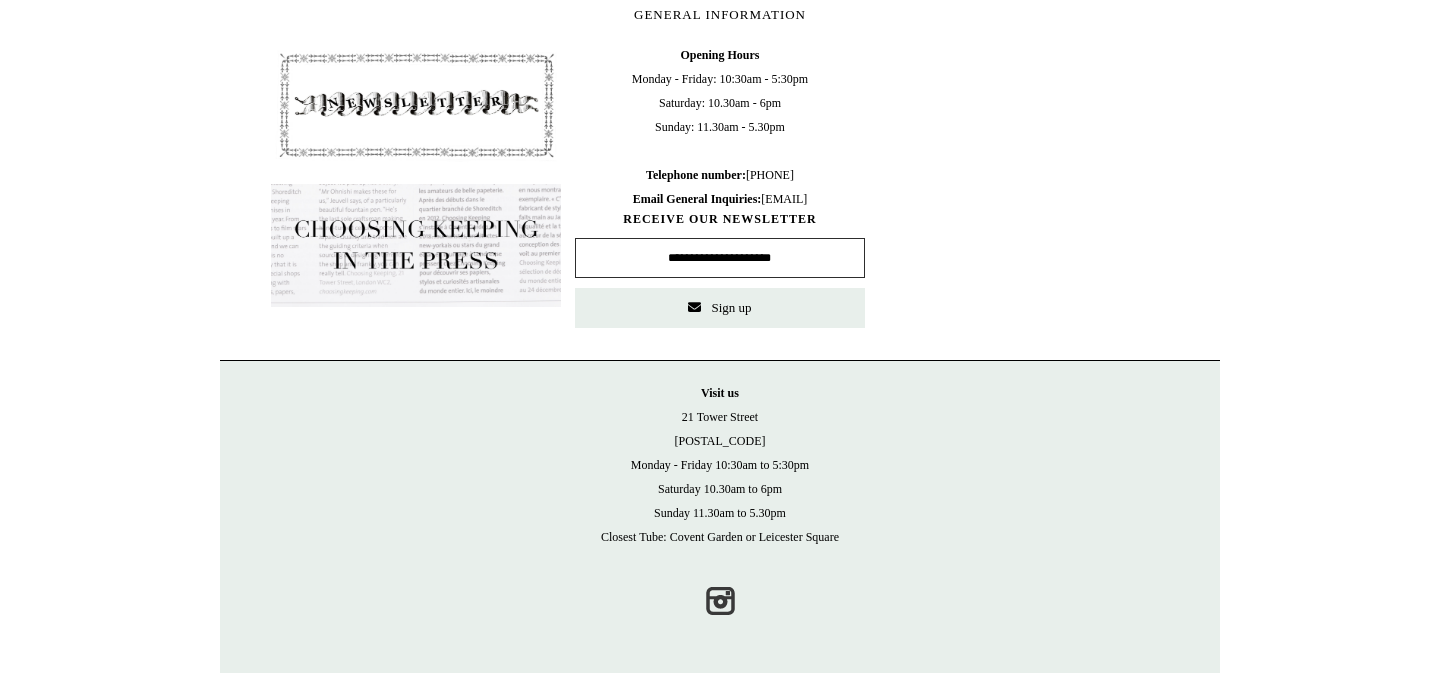 scroll, scrollTop: 0, scrollLeft: 1363, axis: horizontal 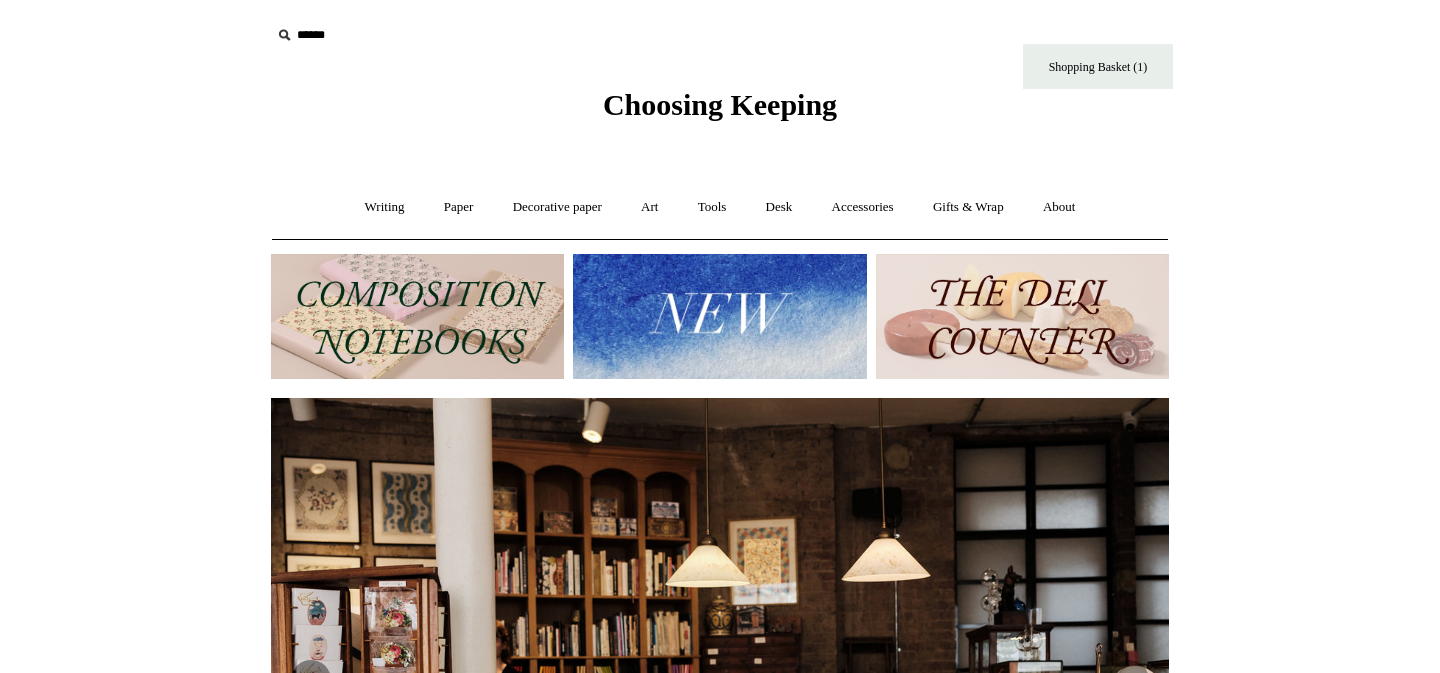 click on "Menu
Choosing Keeping
*
Shipping Information
Shopping Basket (1)
*
⤺
+" at bounding box center (720, 837) 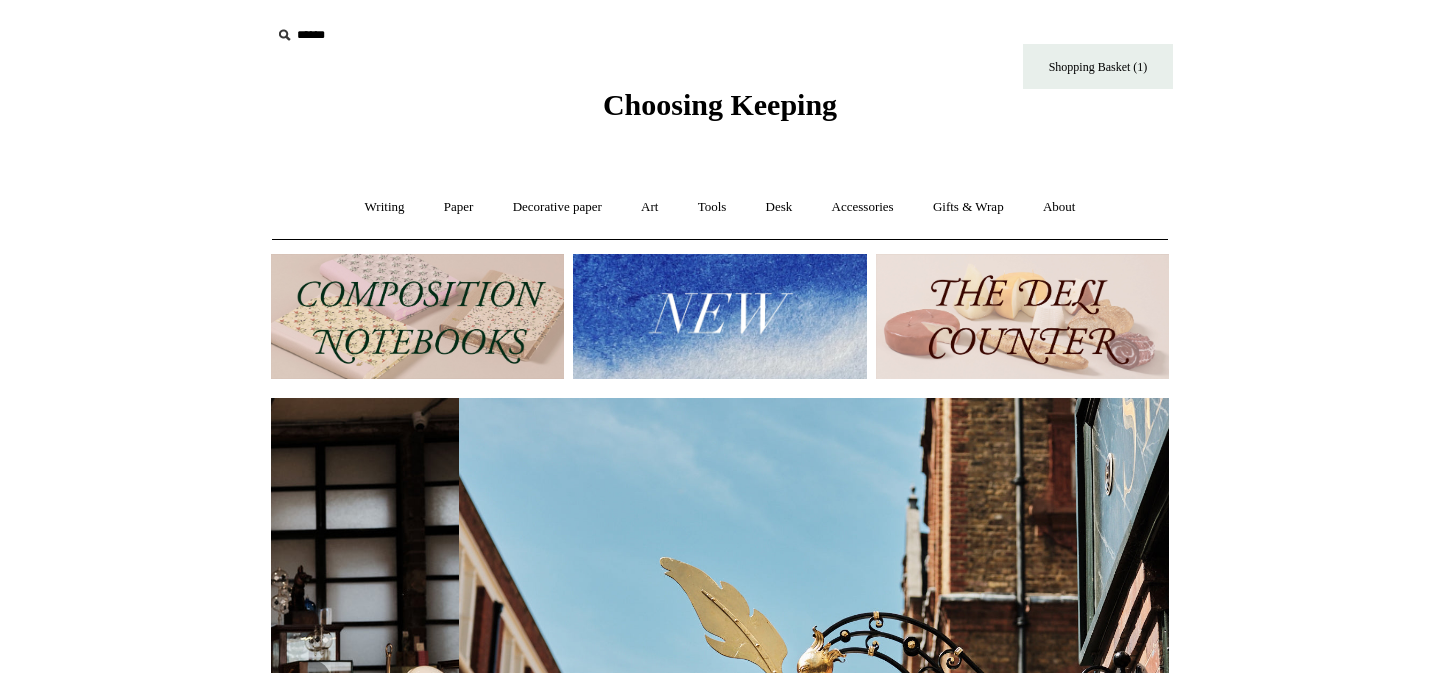 click on "Menu
Choosing Keeping
*
Shipping Information
Shopping Basket (1)
*
⤺
+" at bounding box center (720, 837) 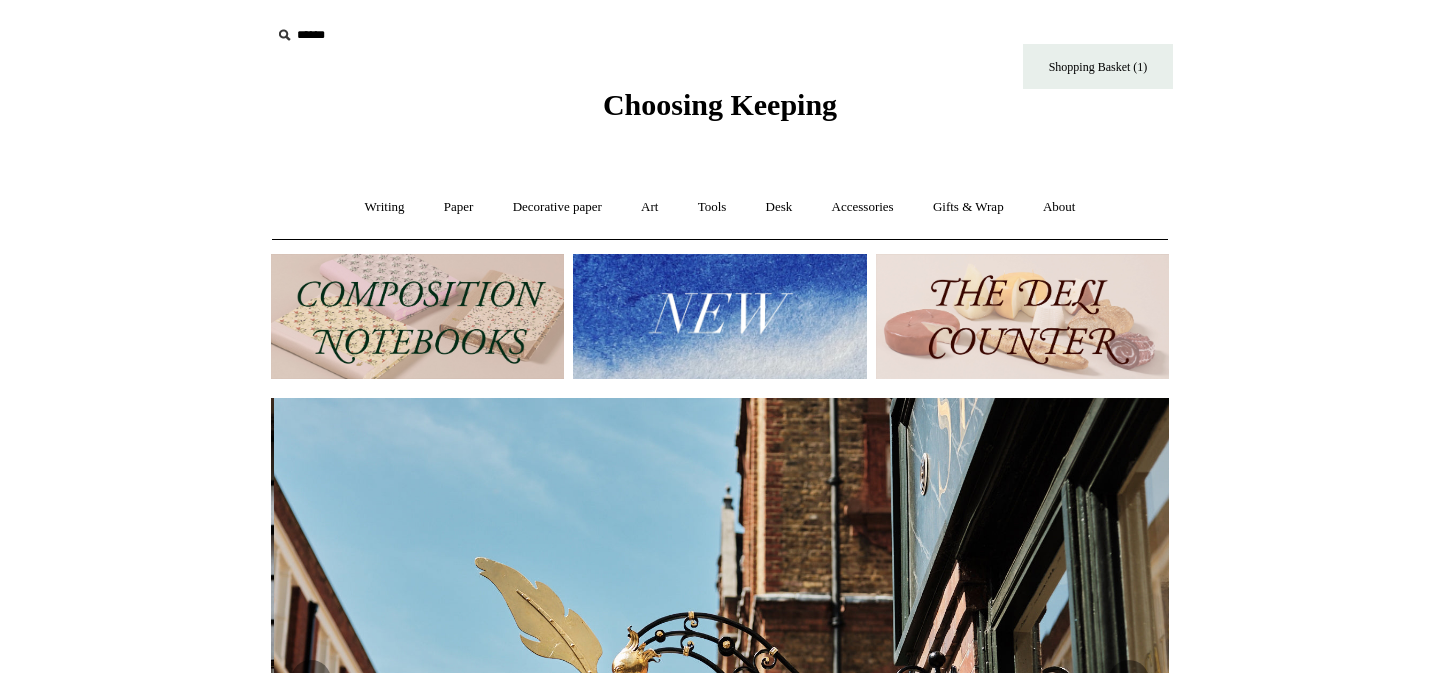 scroll, scrollTop: 0, scrollLeft: 898, axis: horizontal 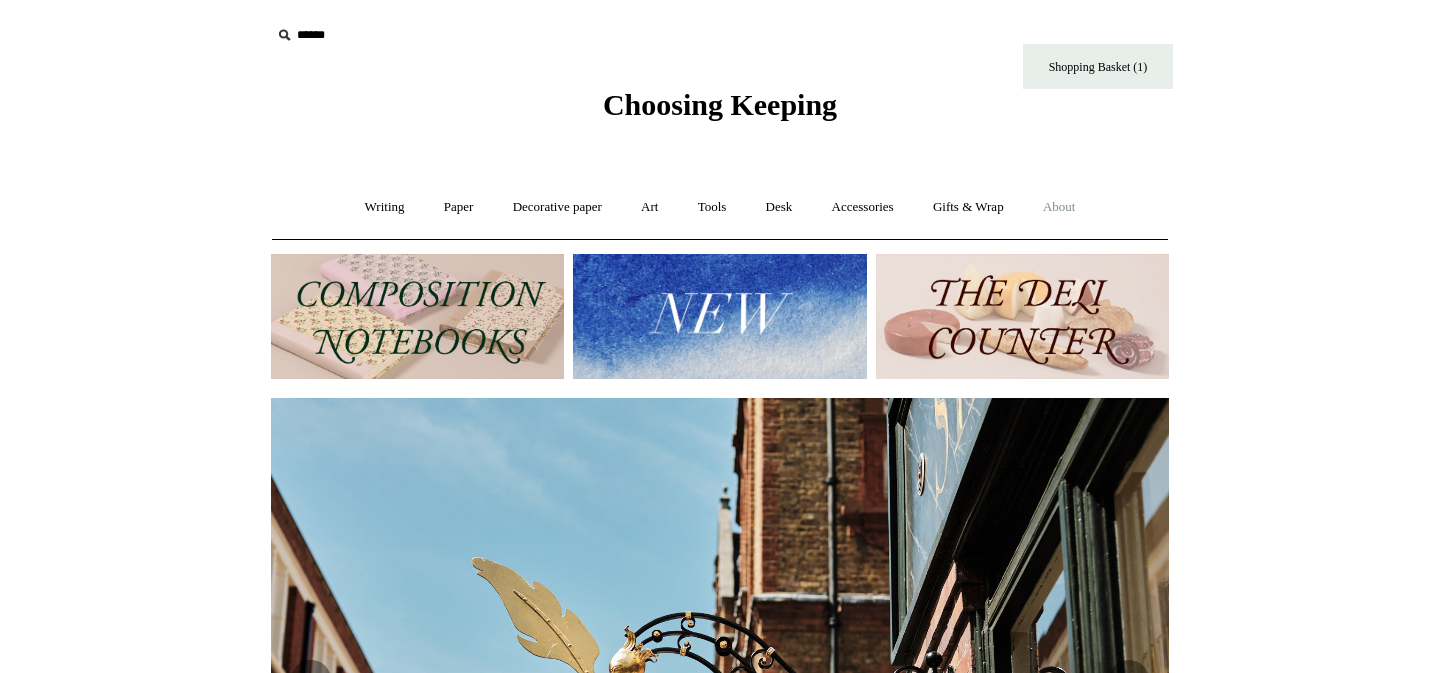 click on "About +" at bounding box center (1059, 207) 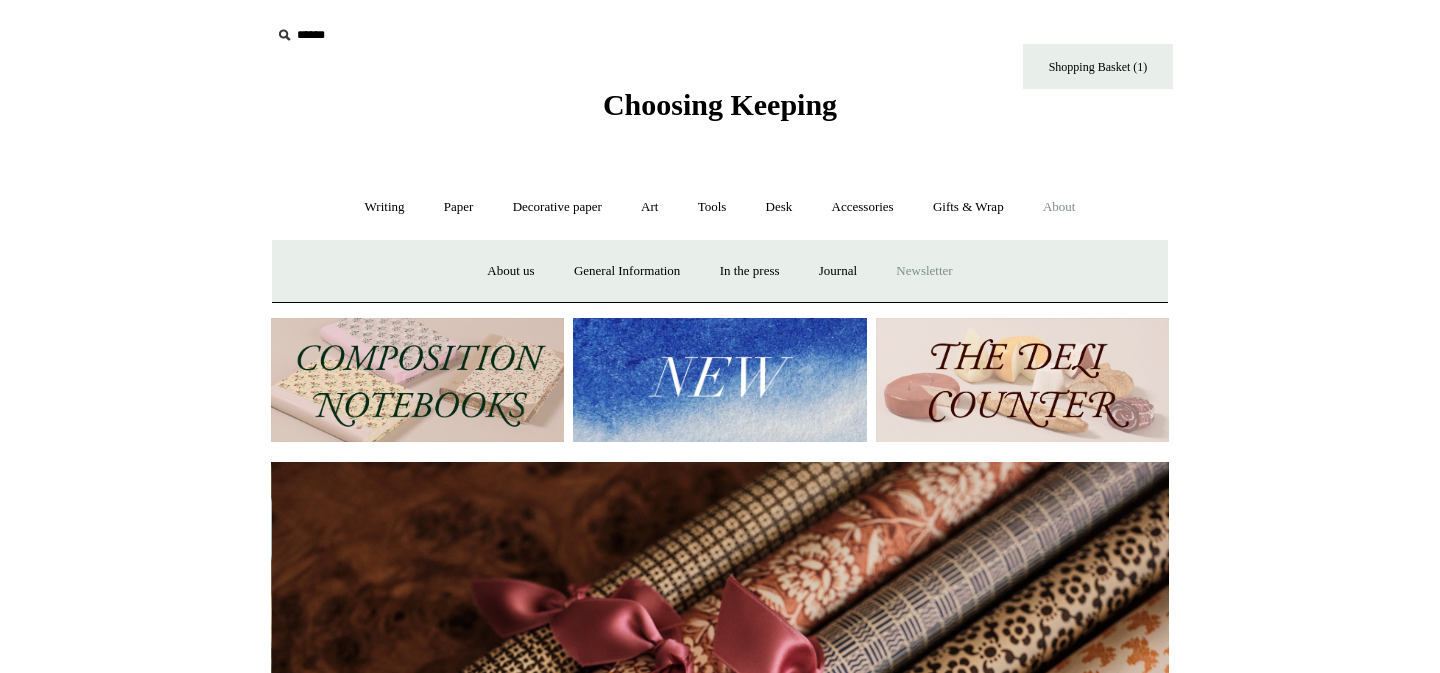 scroll, scrollTop: 0, scrollLeft: 1796, axis: horizontal 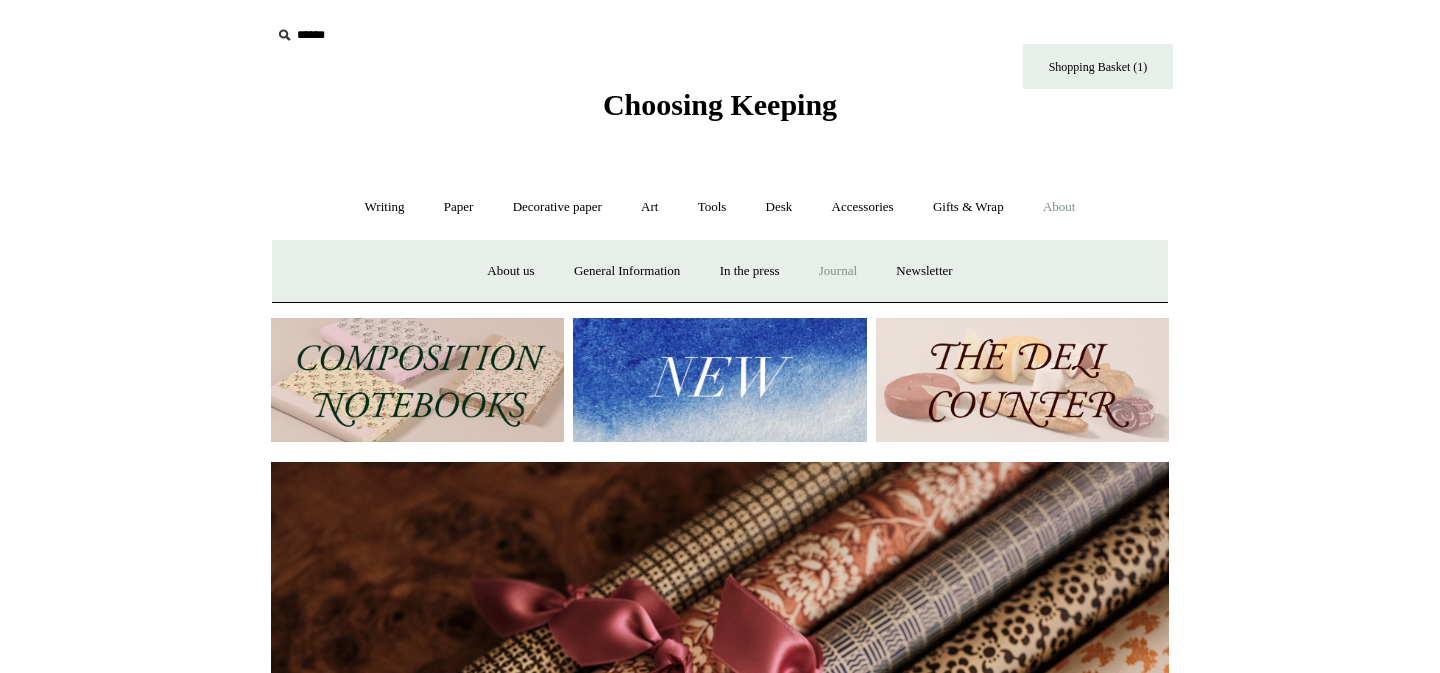 click on "Journal +" at bounding box center (838, 271) 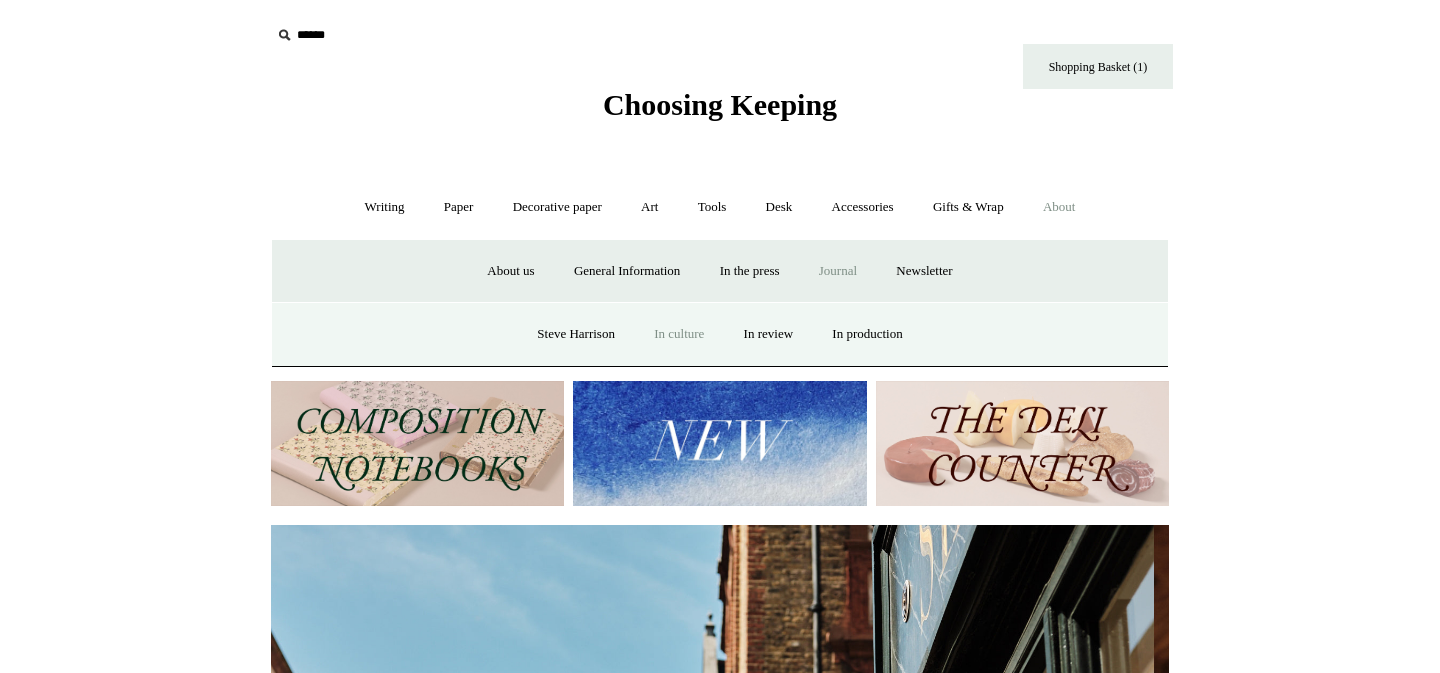 click on "In culture" at bounding box center [679, 334] 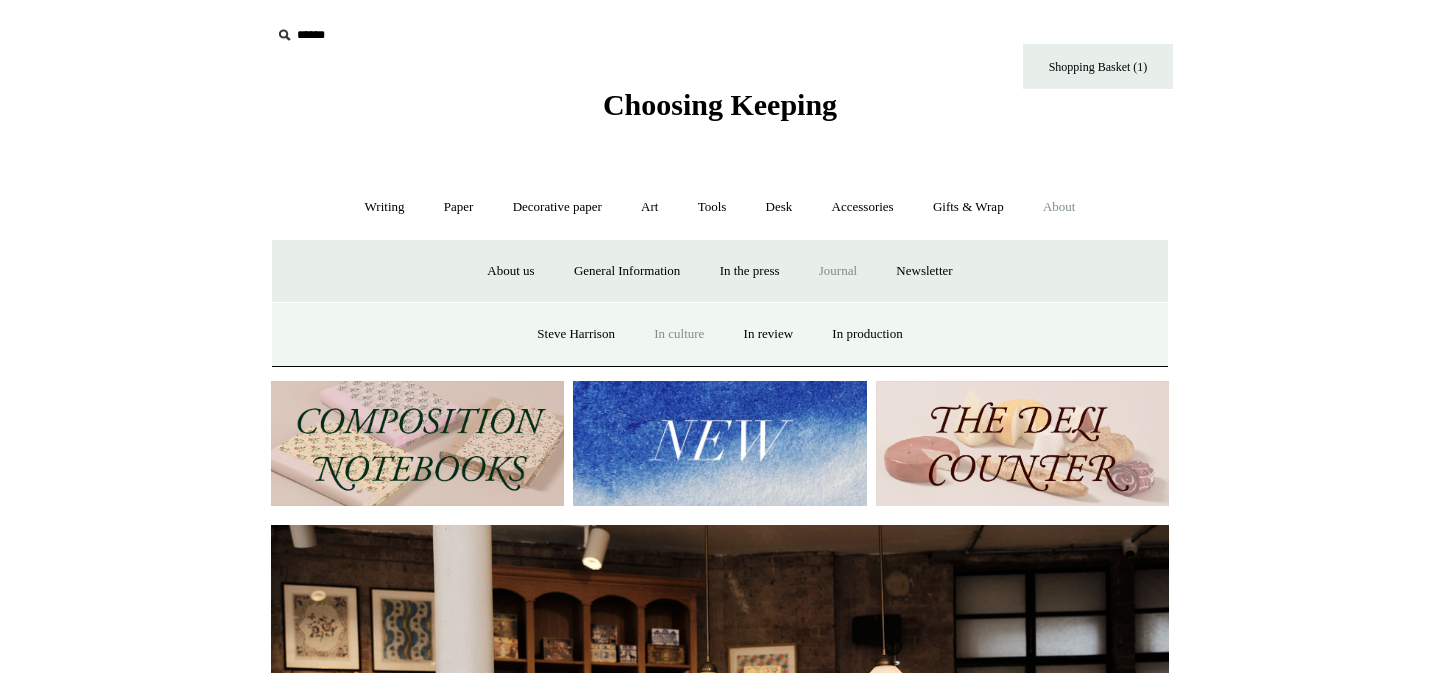 scroll, scrollTop: 0, scrollLeft: 0, axis: both 